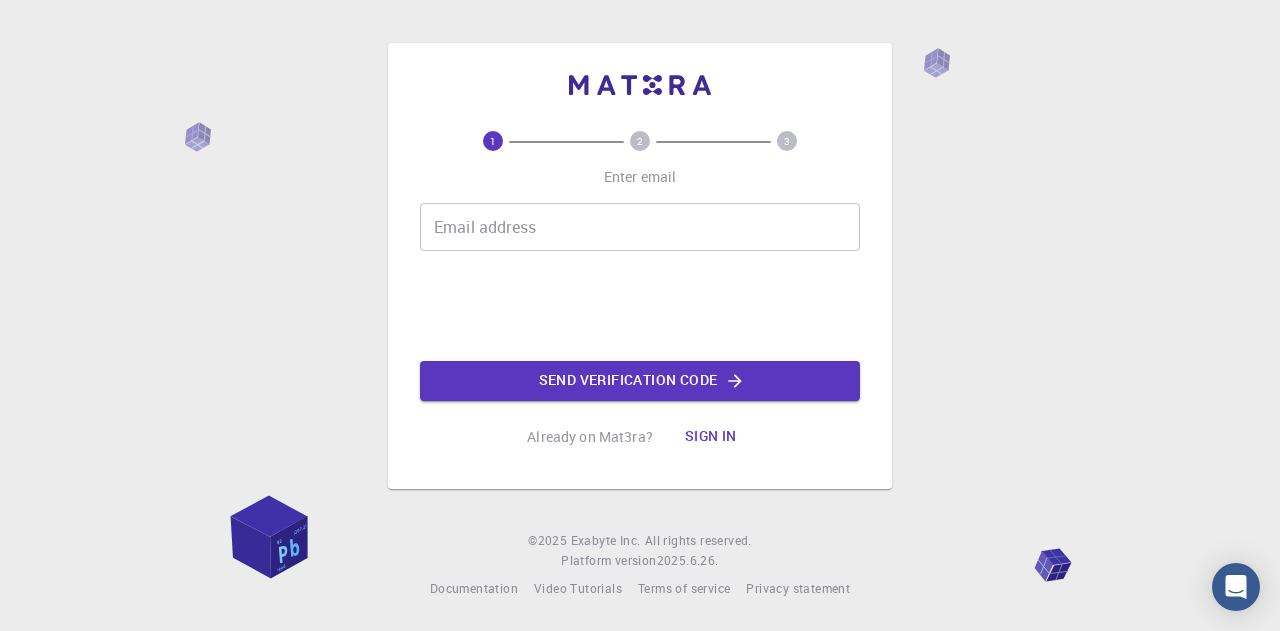 scroll, scrollTop: 0, scrollLeft: 0, axis: both 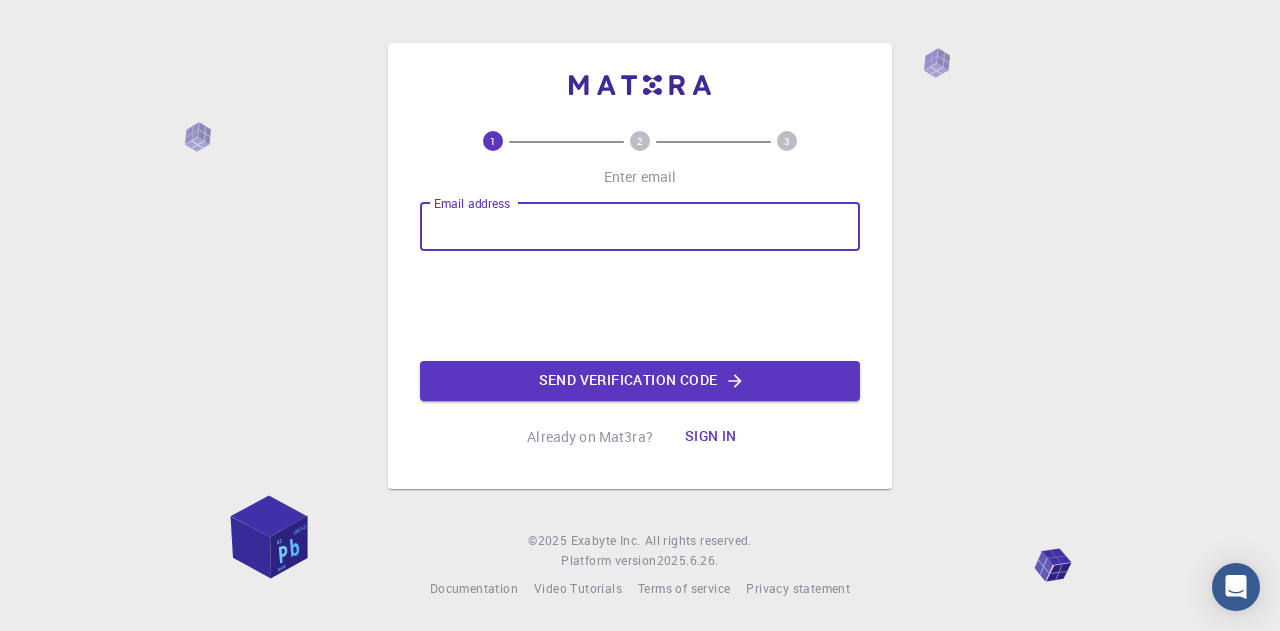click on "Email address" at bounding box center [640, 227] 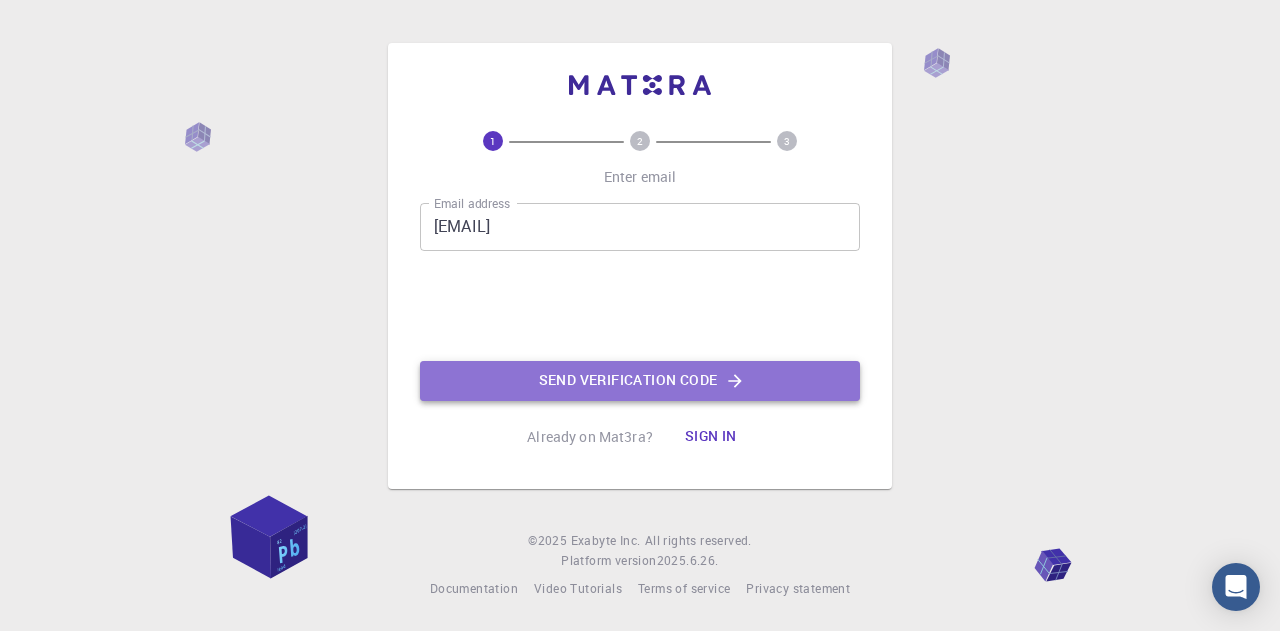 click on "Send verification code" 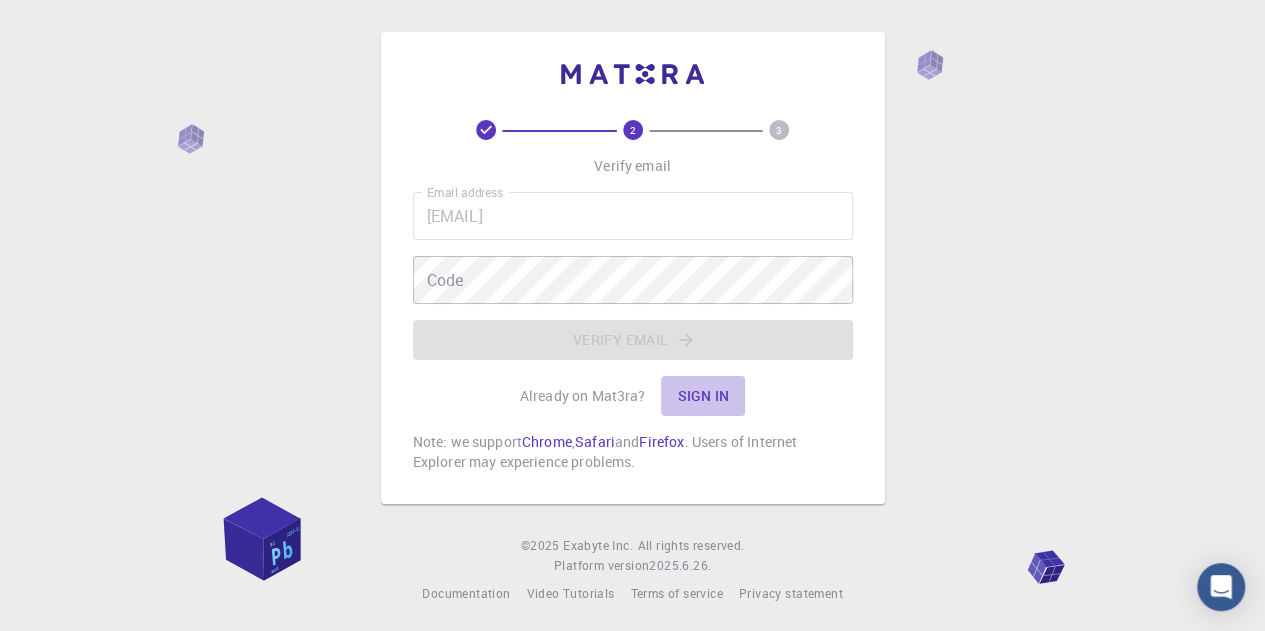 click on "Sign in" at bounding box center (703, 396) 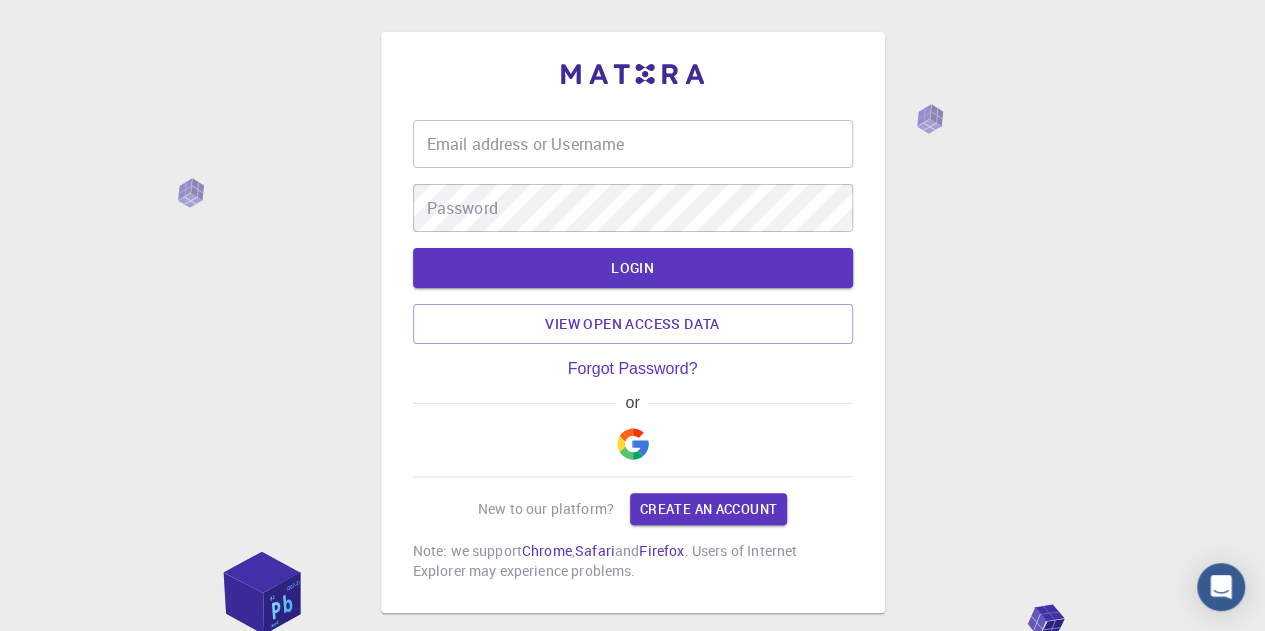 click on "Email address or Username" at bounding box center [633, 144] 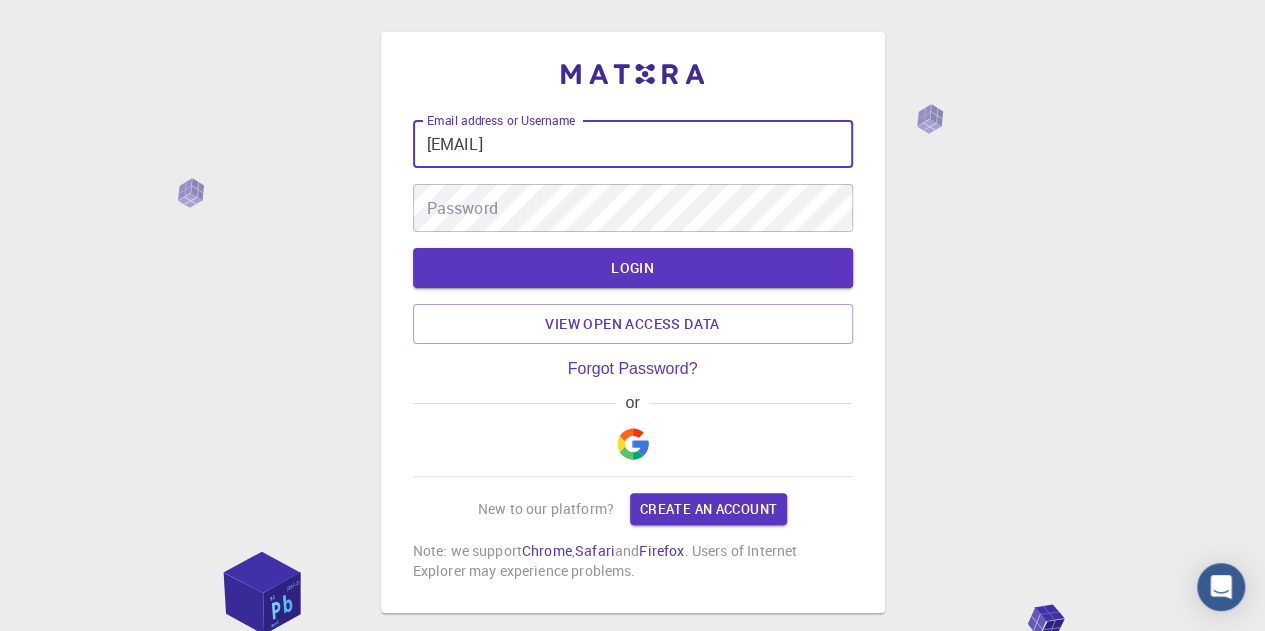 type on "[EMAIL]" 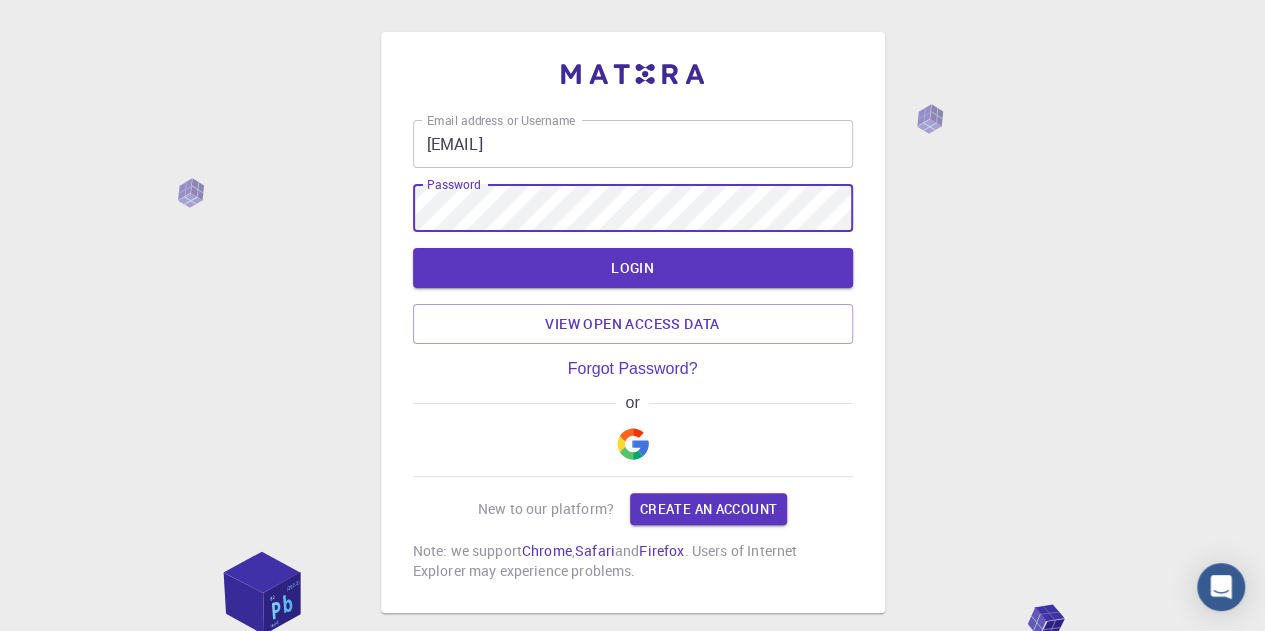 click on "Password Password" at bounding box center (633, 208) 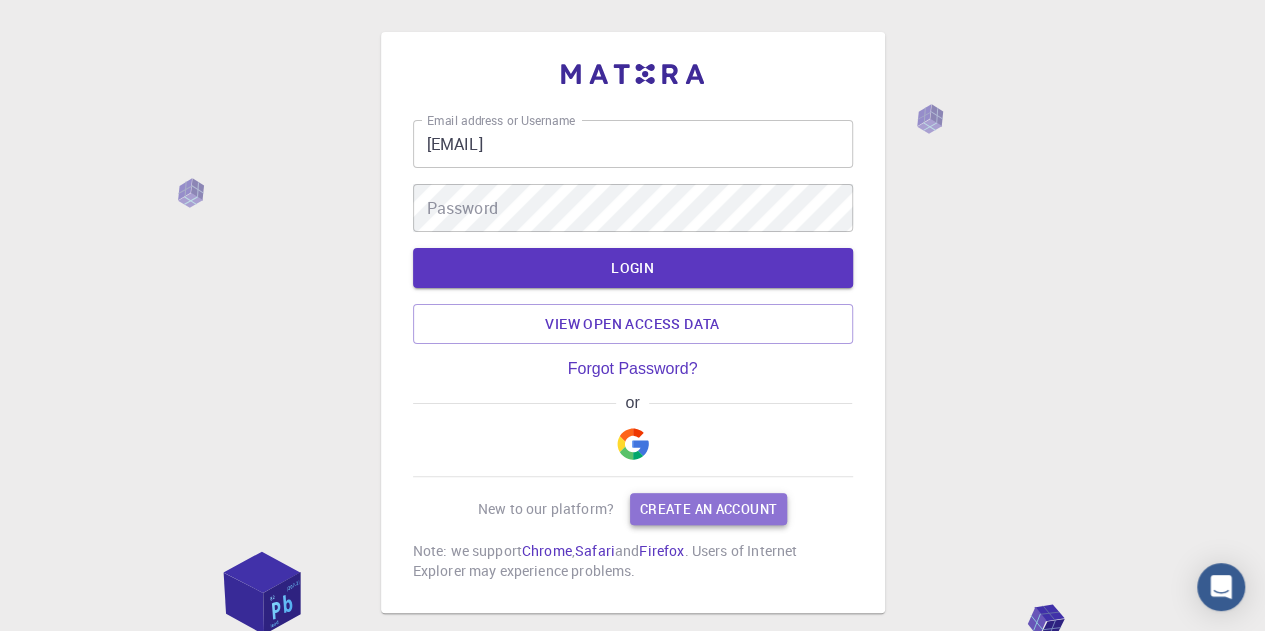 click on "Create an account" at bounding box center [708, 509] 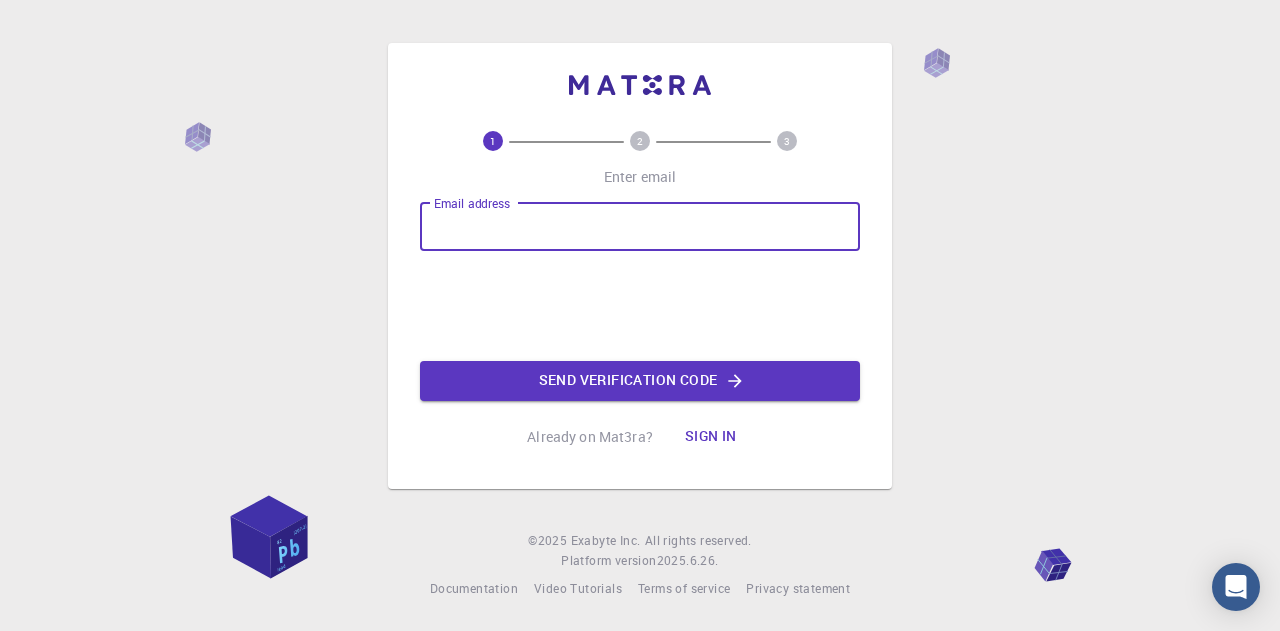 click on "Email address" at bounding box center [640, 227] 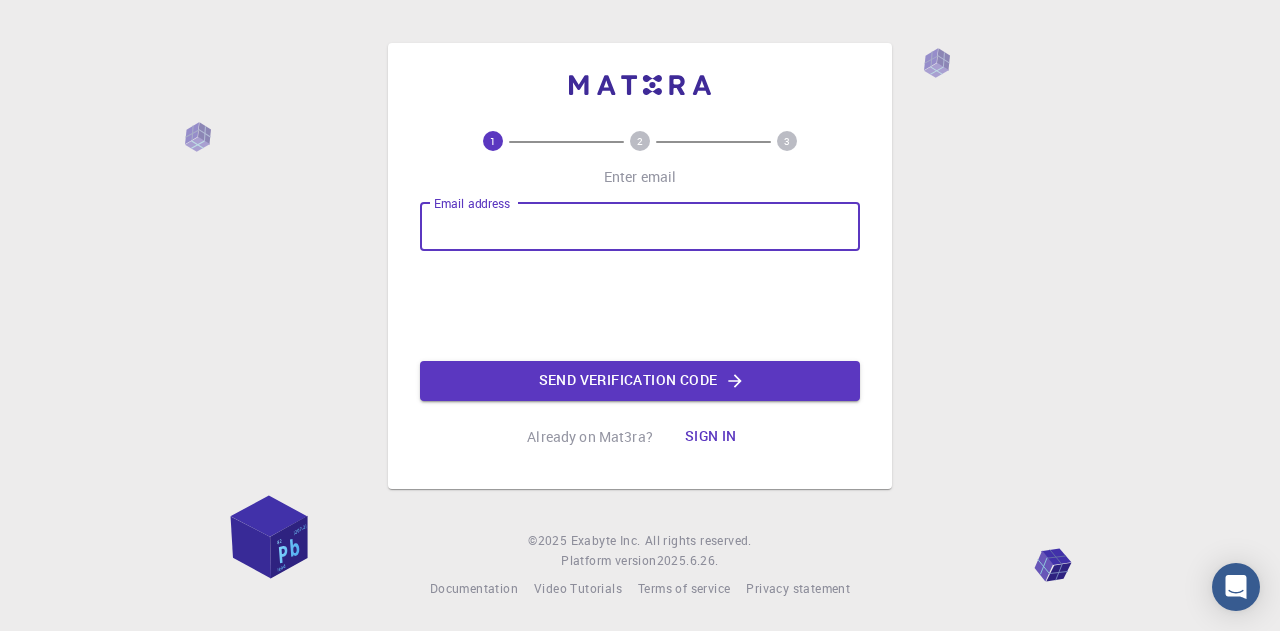 type on "[EMAIL]" 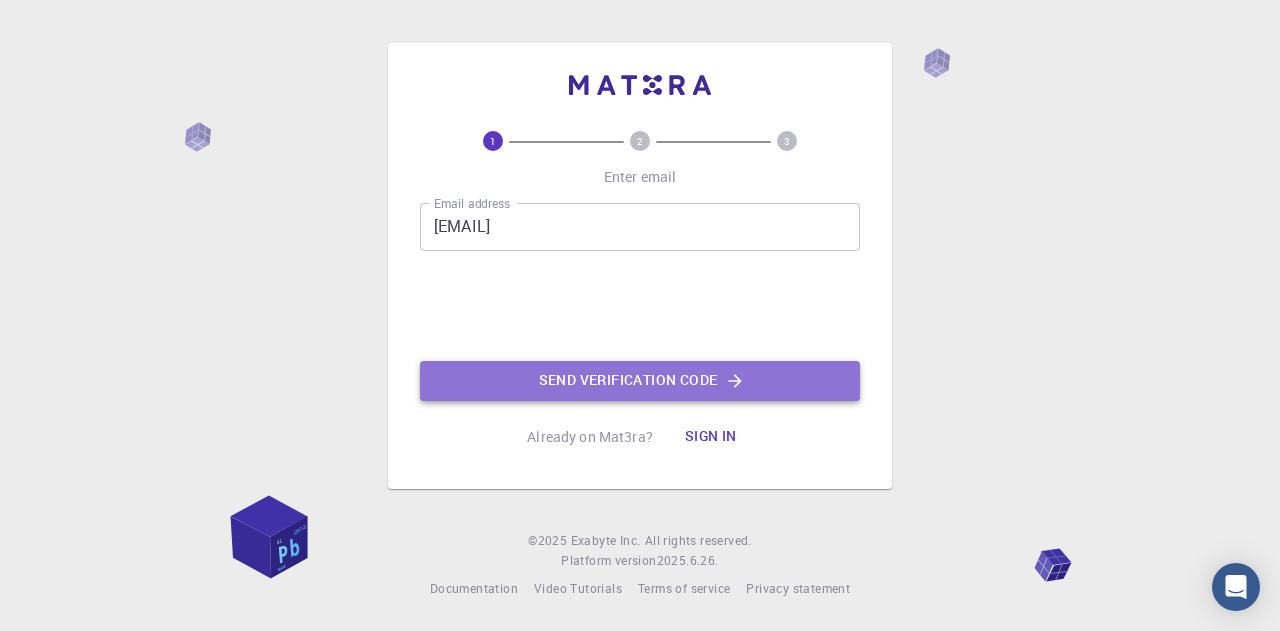 click on "Send verification code" 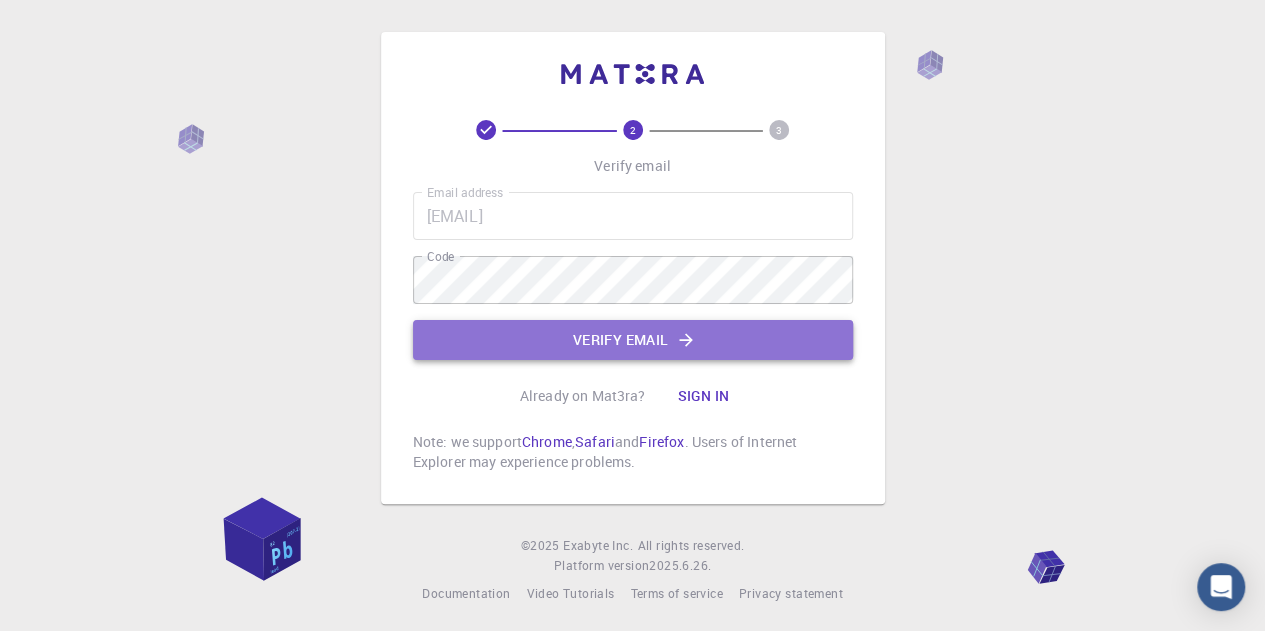 click on "Verify email" 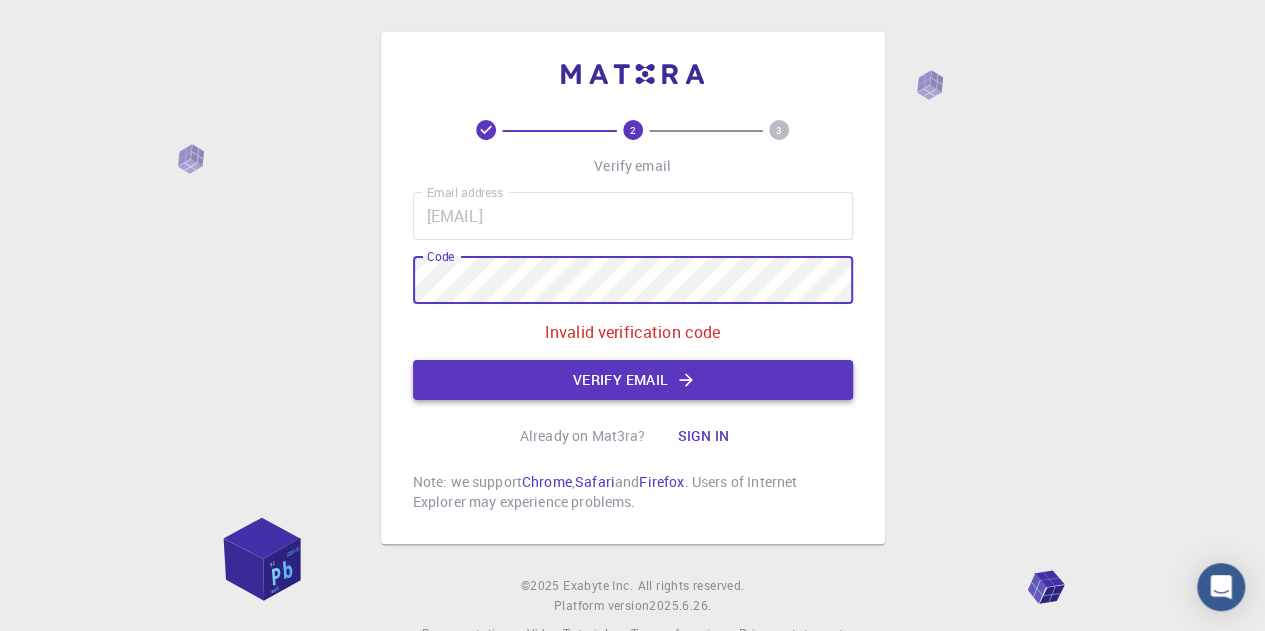 click on "Verify email" at bounding box center [633, 380] 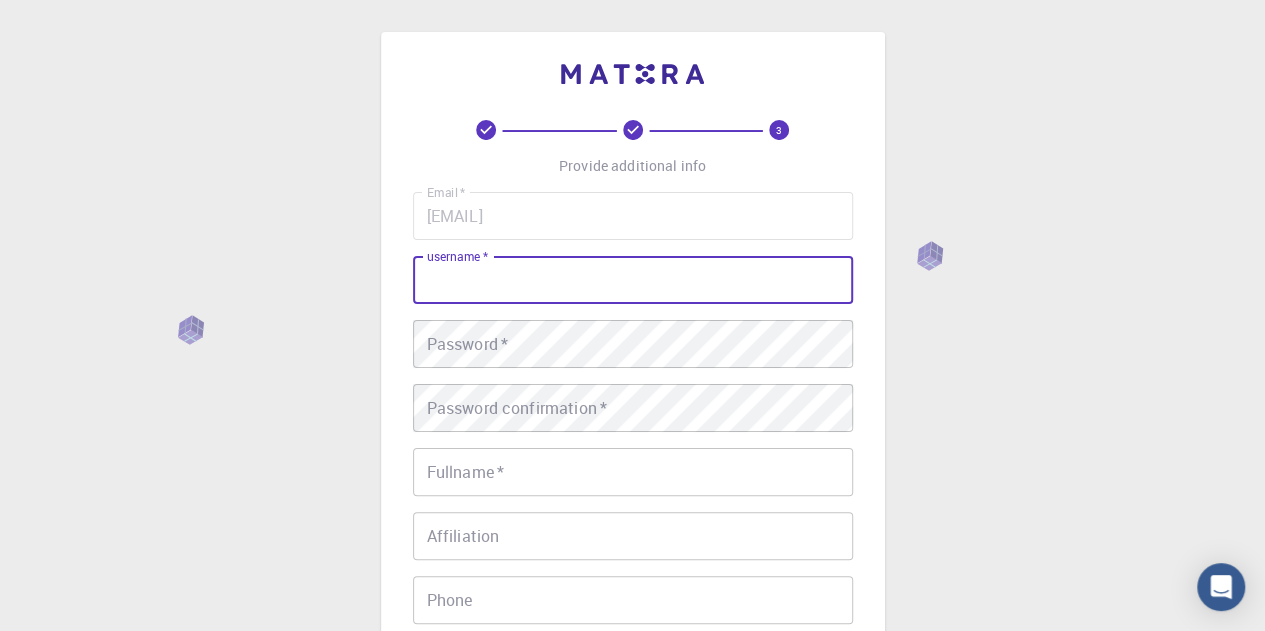 click on "username   *" at bounding box center (633, 280) 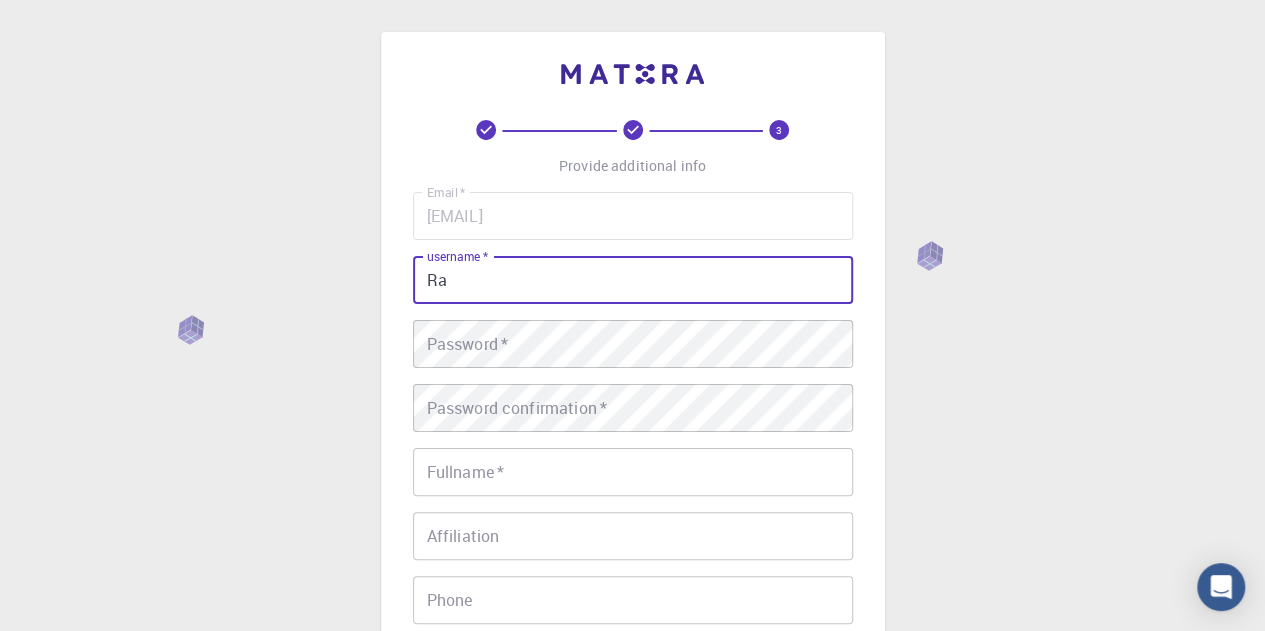 type on "R" 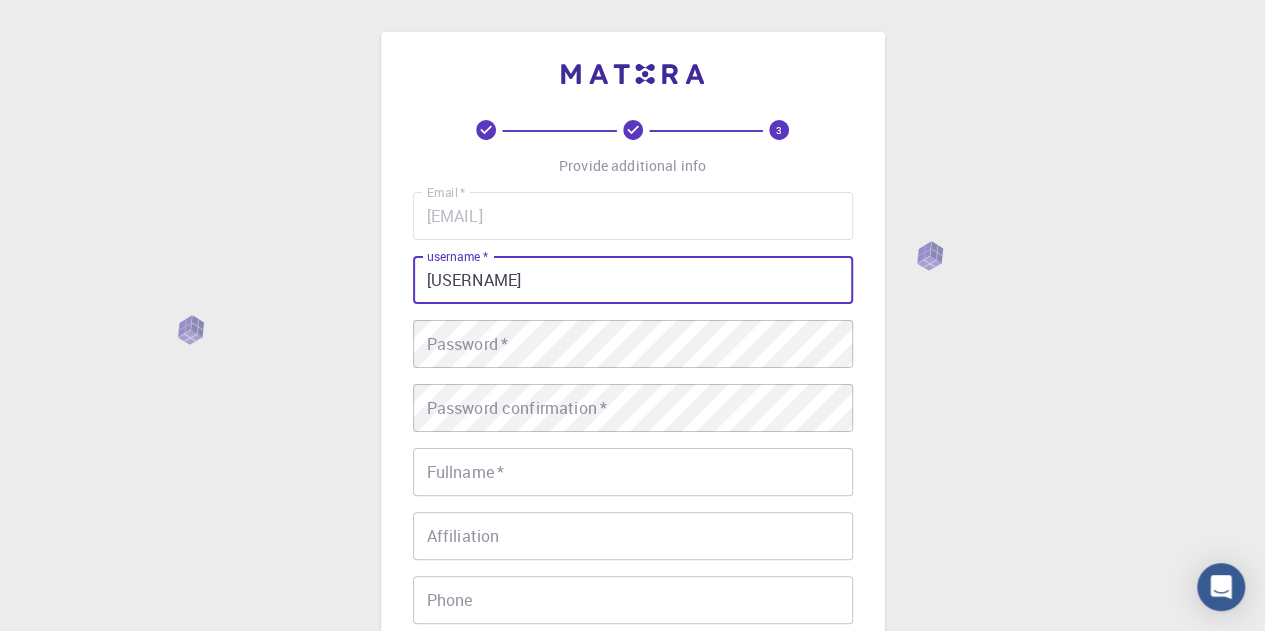 type on "[USERNAME]" 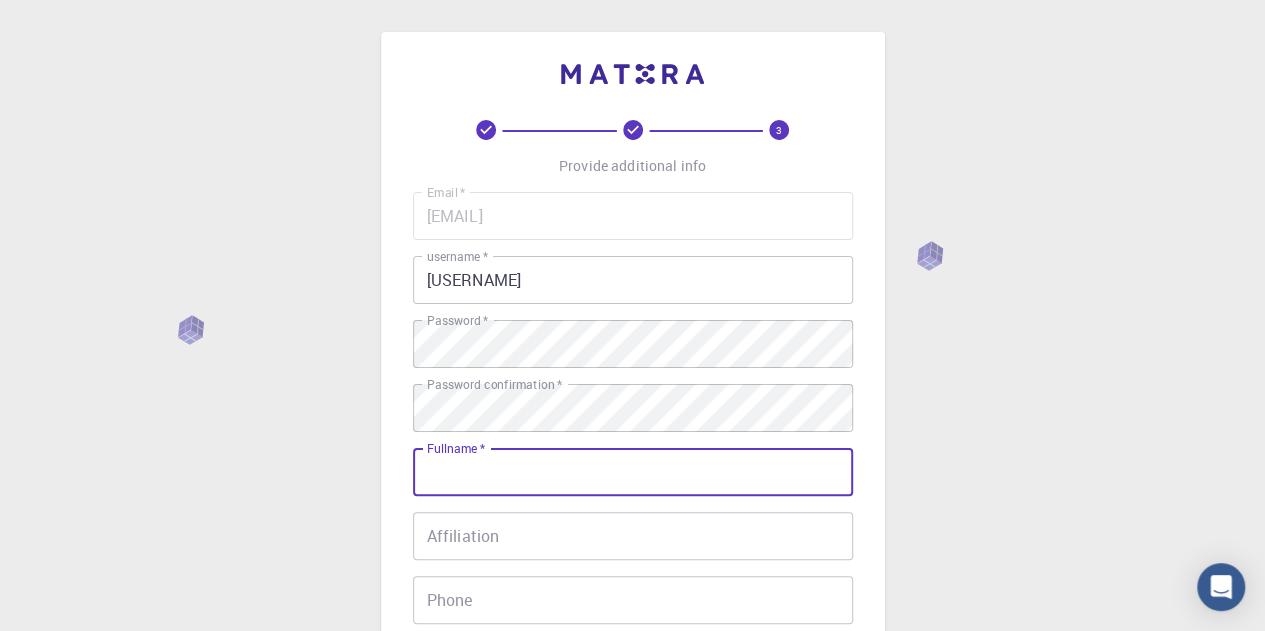 click on "Fullname   *" at bounding box center (633, 472) 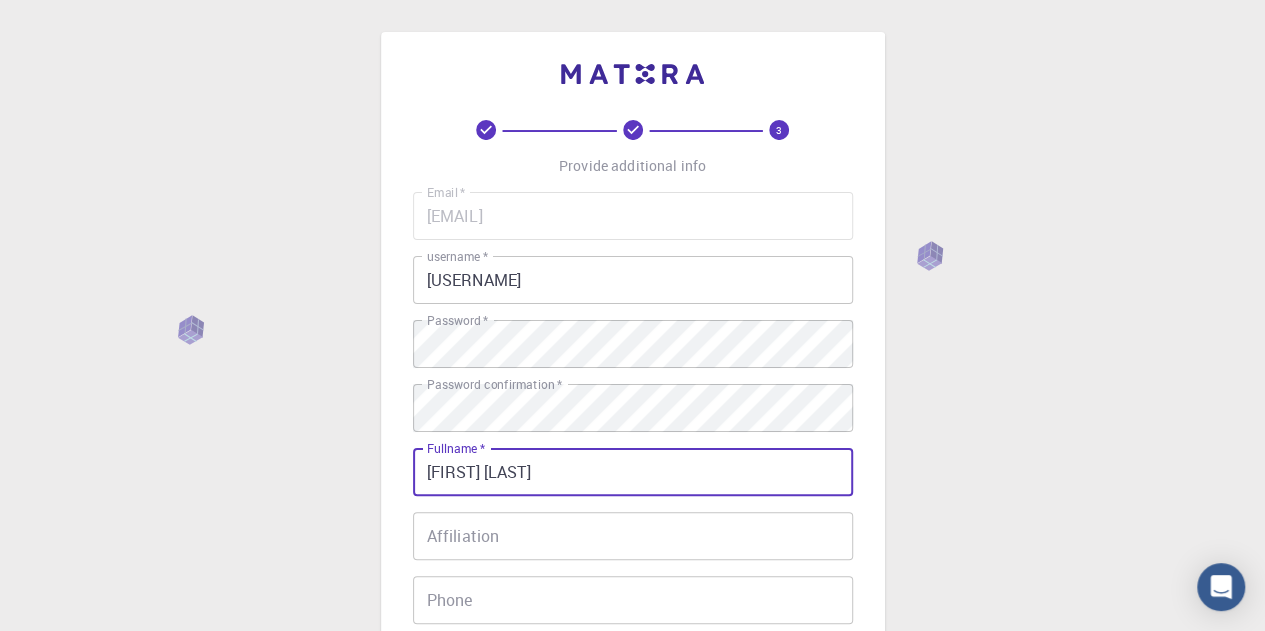 type on "[FIRST] [LAST]" 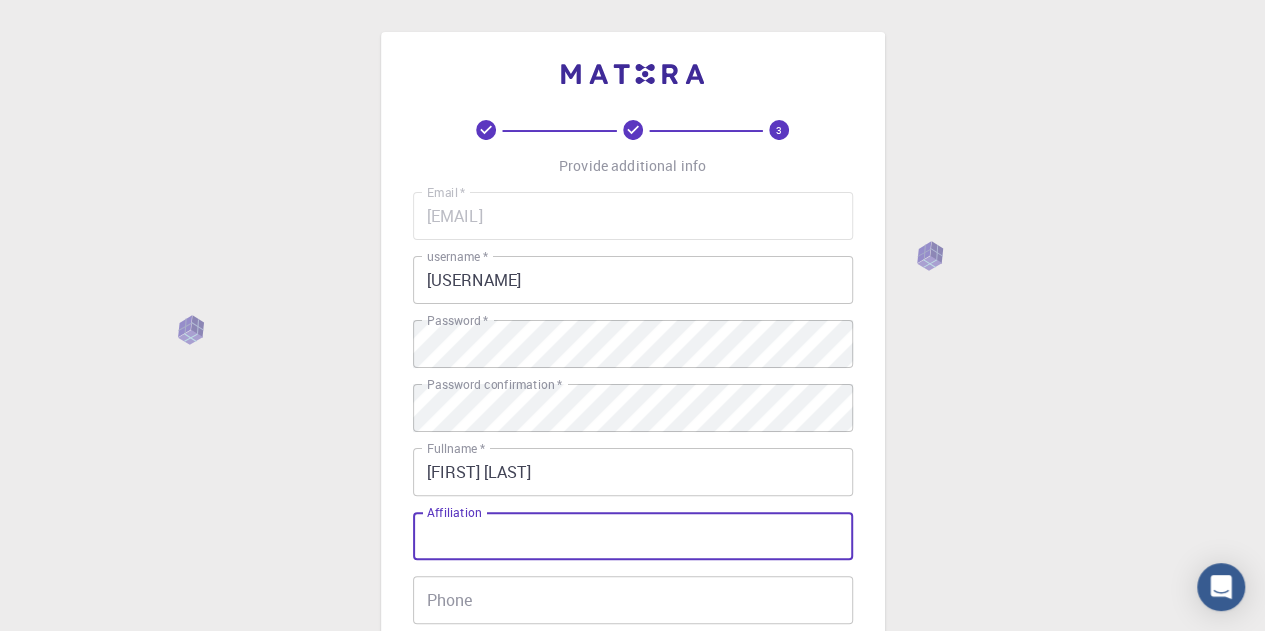 click on "Affiliation" at bounding box center (633, 536) 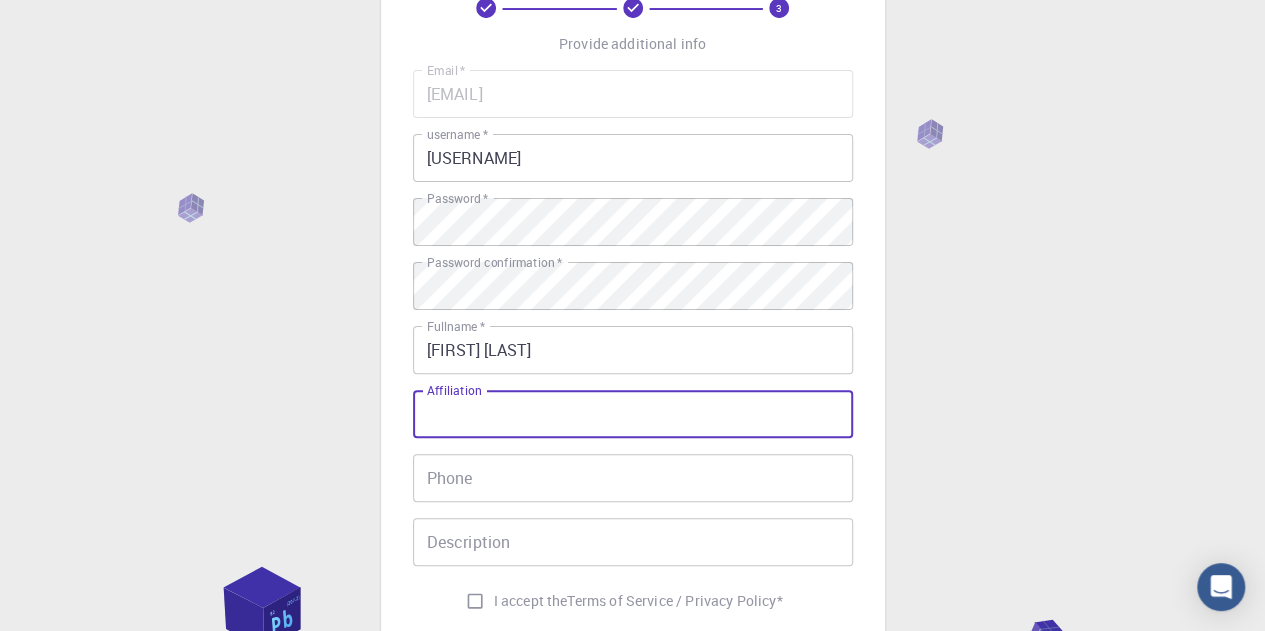 scroll, scrollTop: 123, scrollLeft: 0, axis: vertical 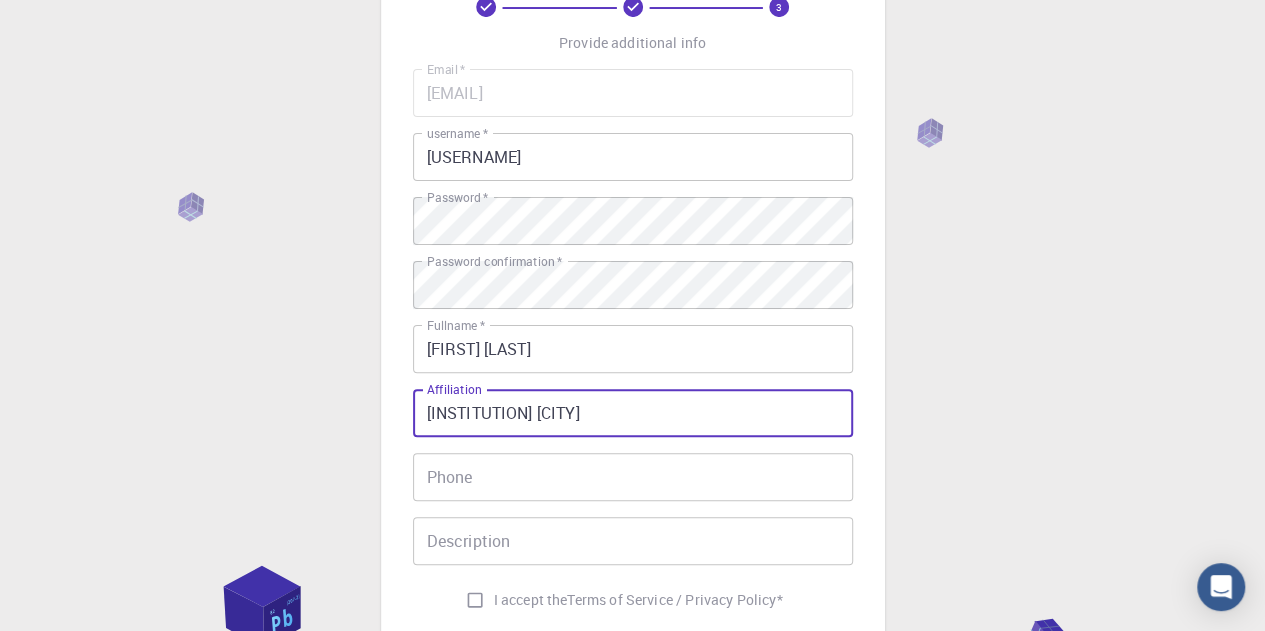 type on "[INSTITUTION] [CITY]" 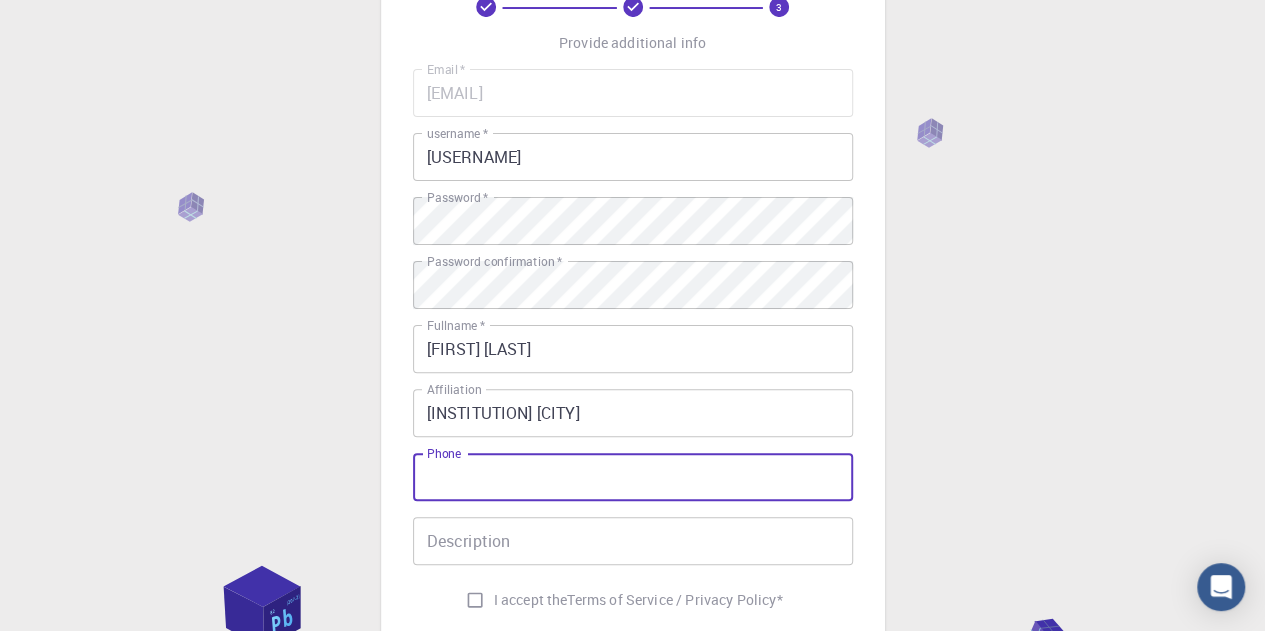 type on "[PHONE]" 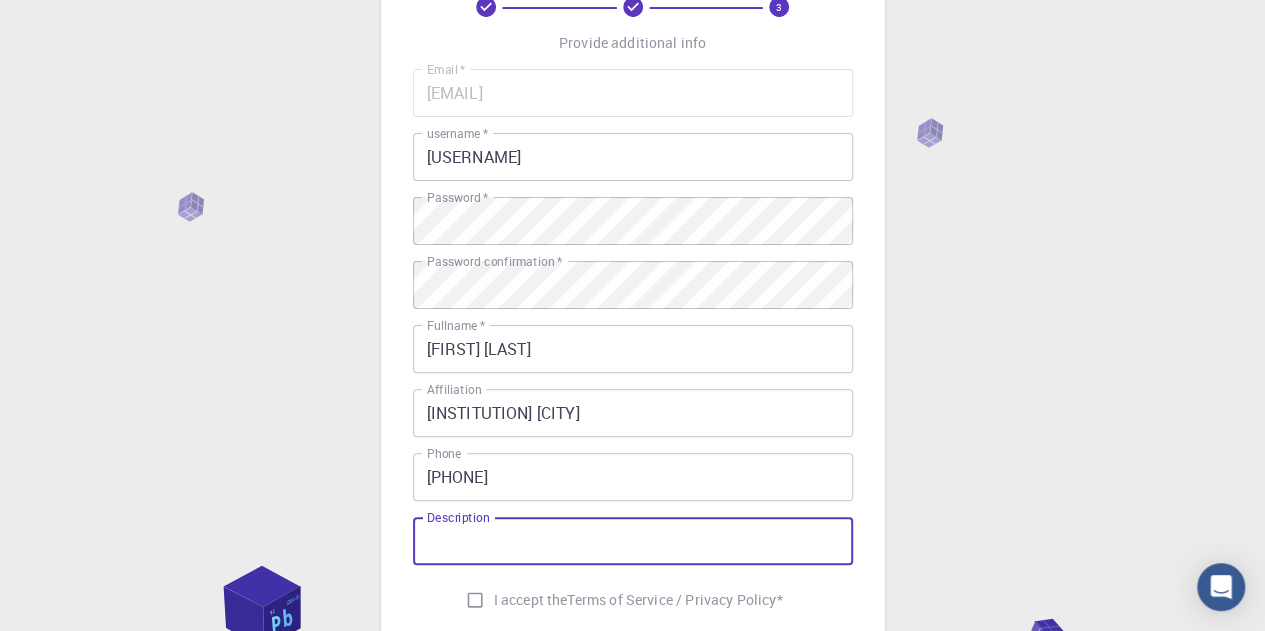 click on "Description" at bounding box center [633, 541] 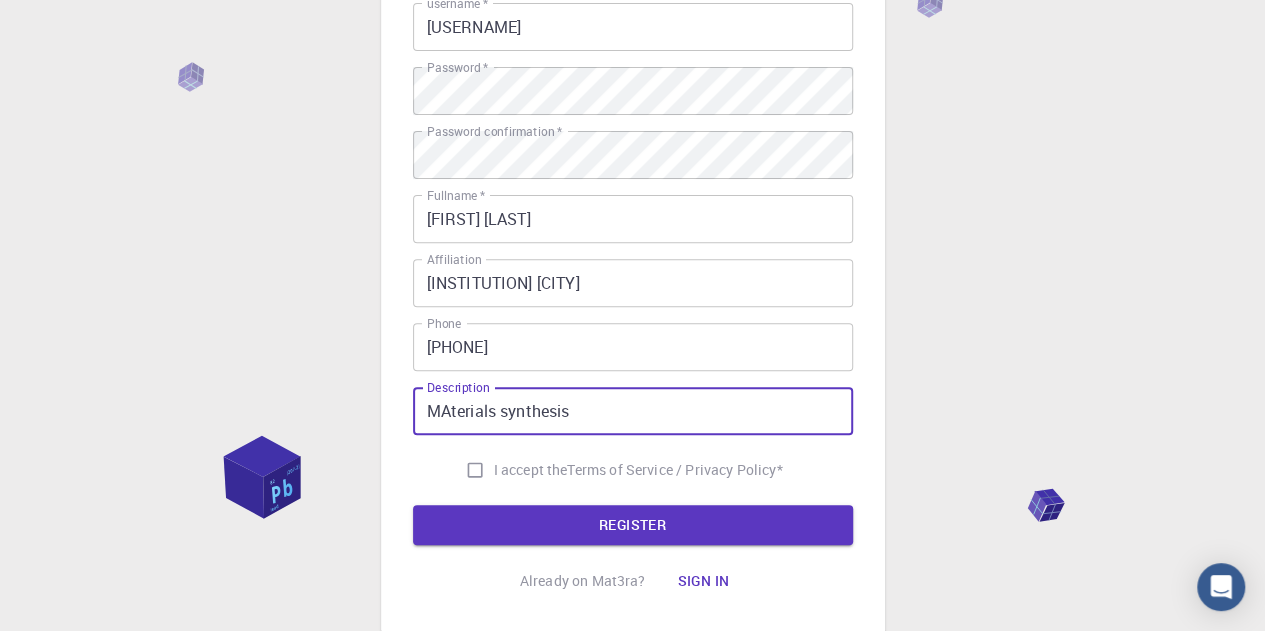scroll, scrollTop: 328, scrollLeft: 0, axis: vertical 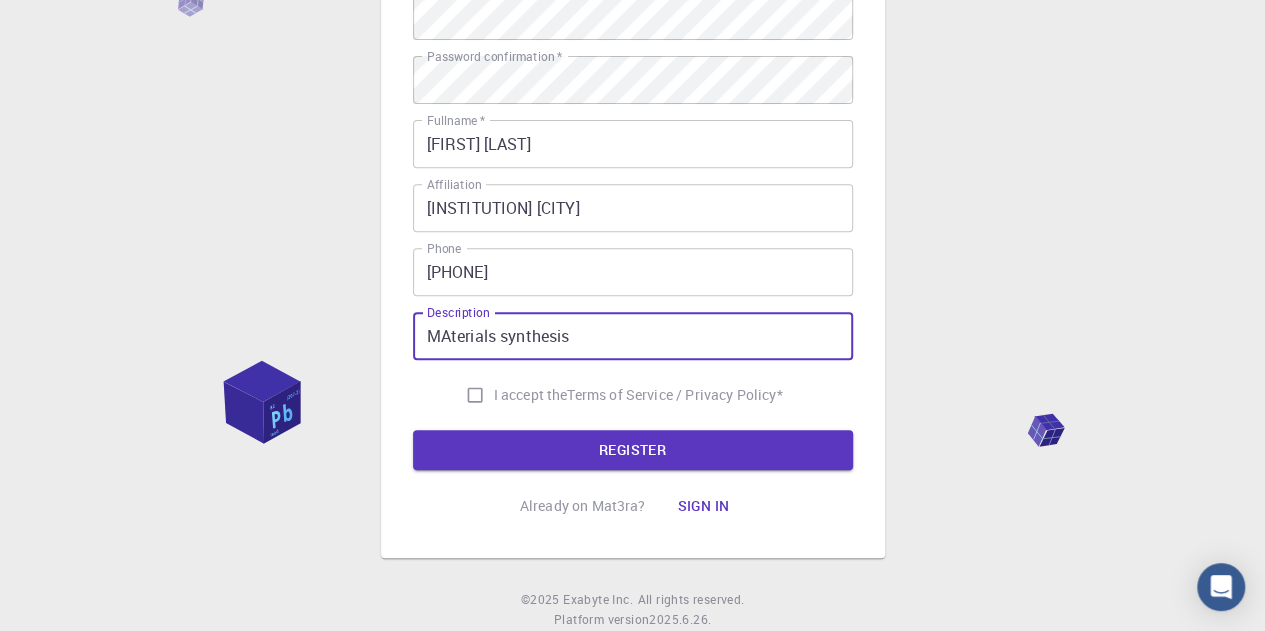type on "MAterials synthesis" 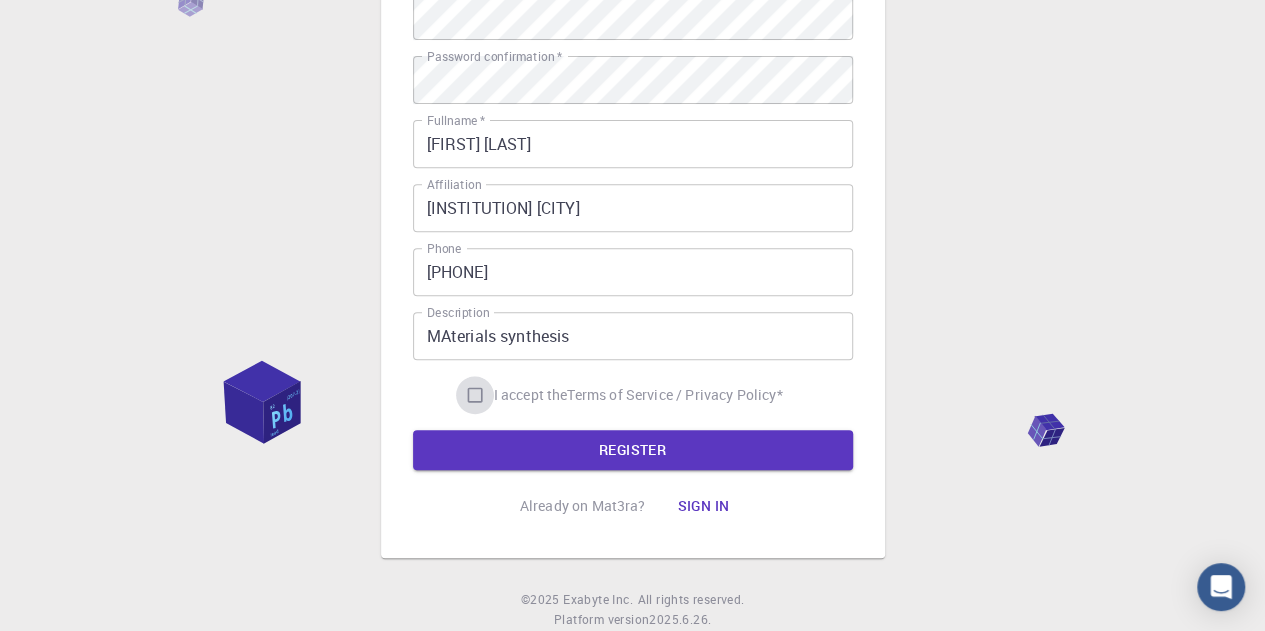 click on "I accept the  Terms of Service / Privacy Policy  *" at bounding box center [475, 395] 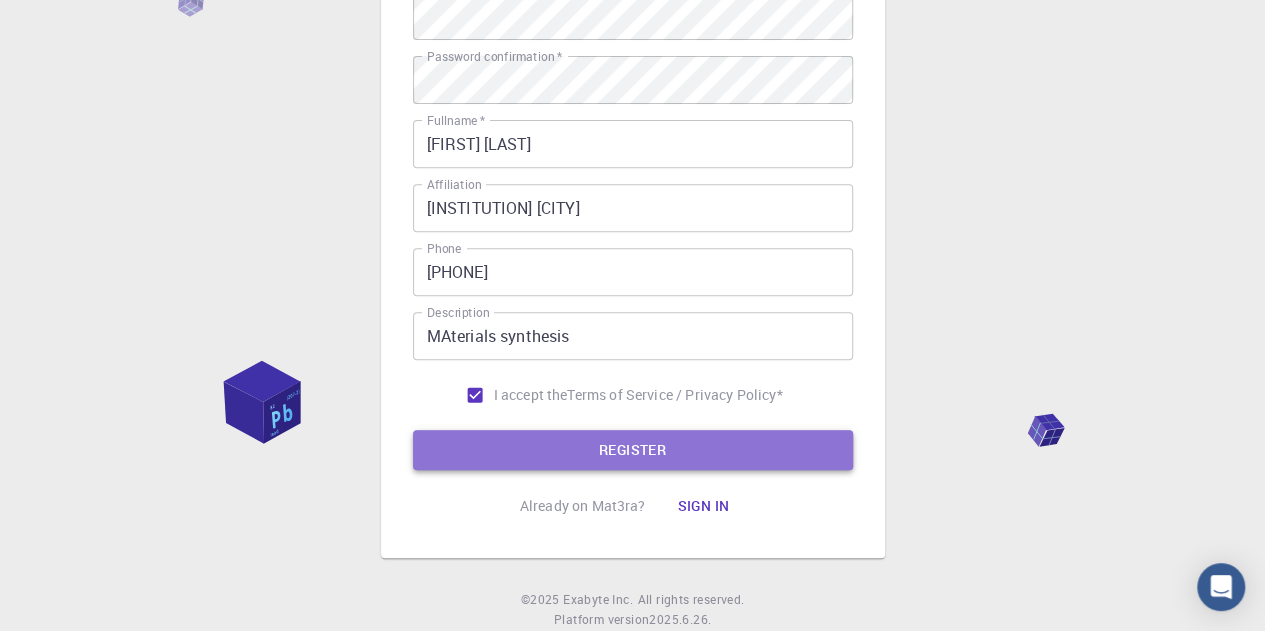 click on "REGISTER" at bounding box center (633, 450) 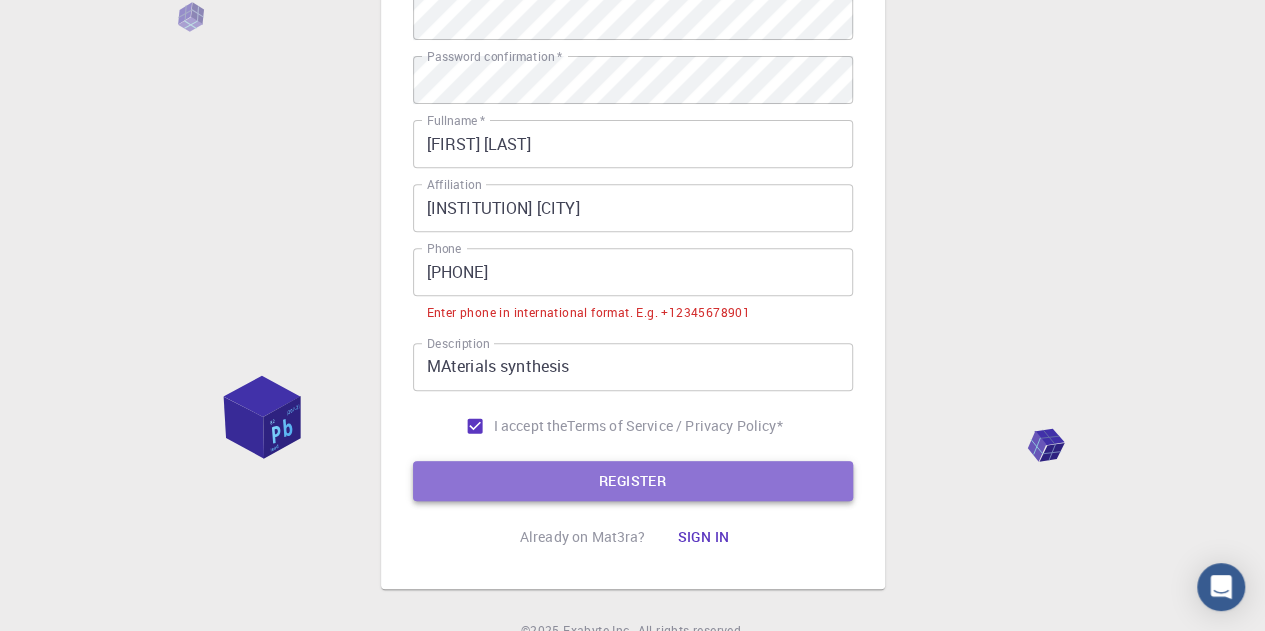 click on "REGISTER" at bounding box center (633, 481) 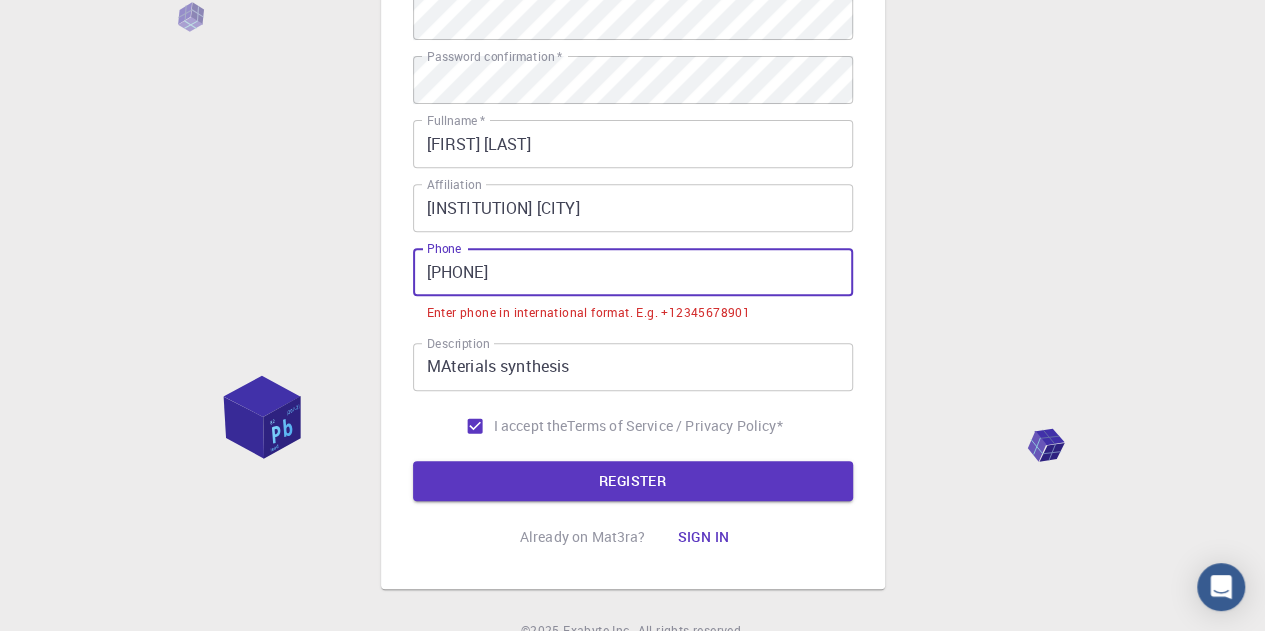 click on "[PHONE]" at bounding box center (633, 272) 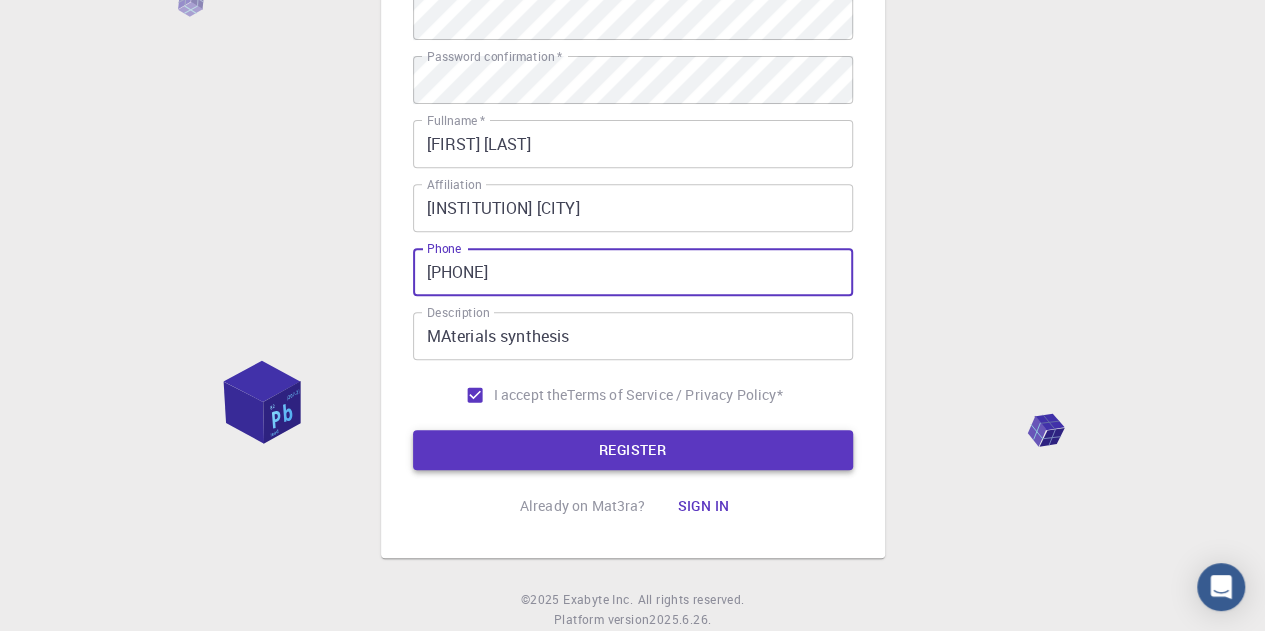 type on "[PHONE]" 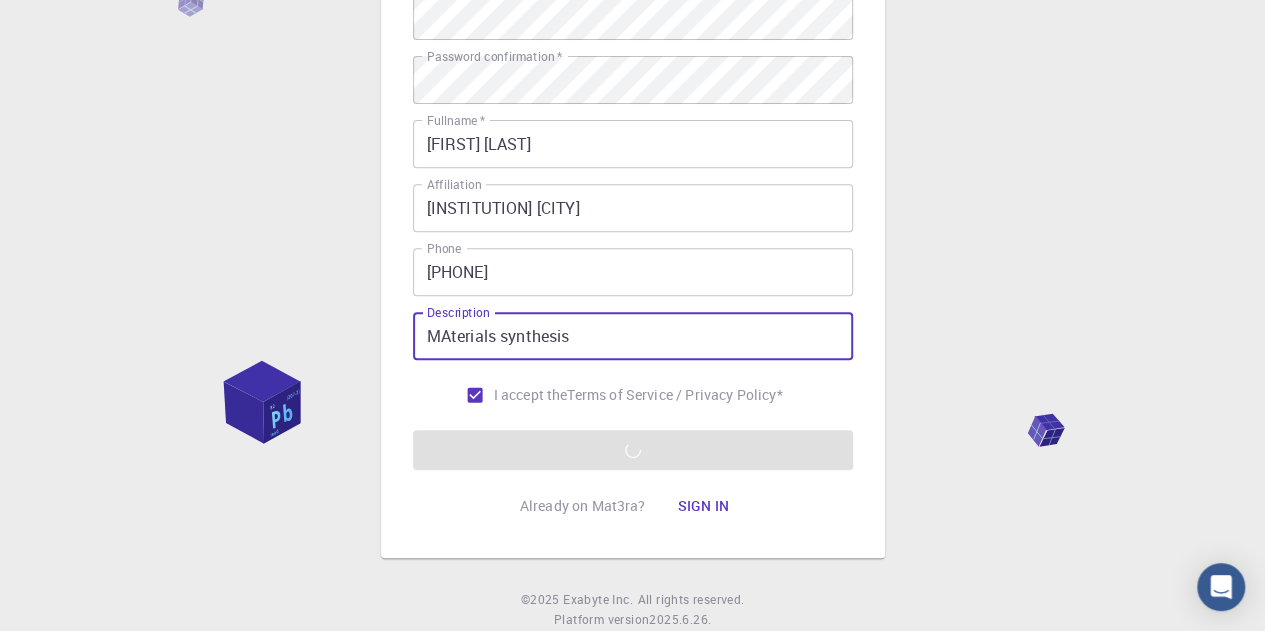click on "MAterials synthesis" at bounding box center (633, 336) 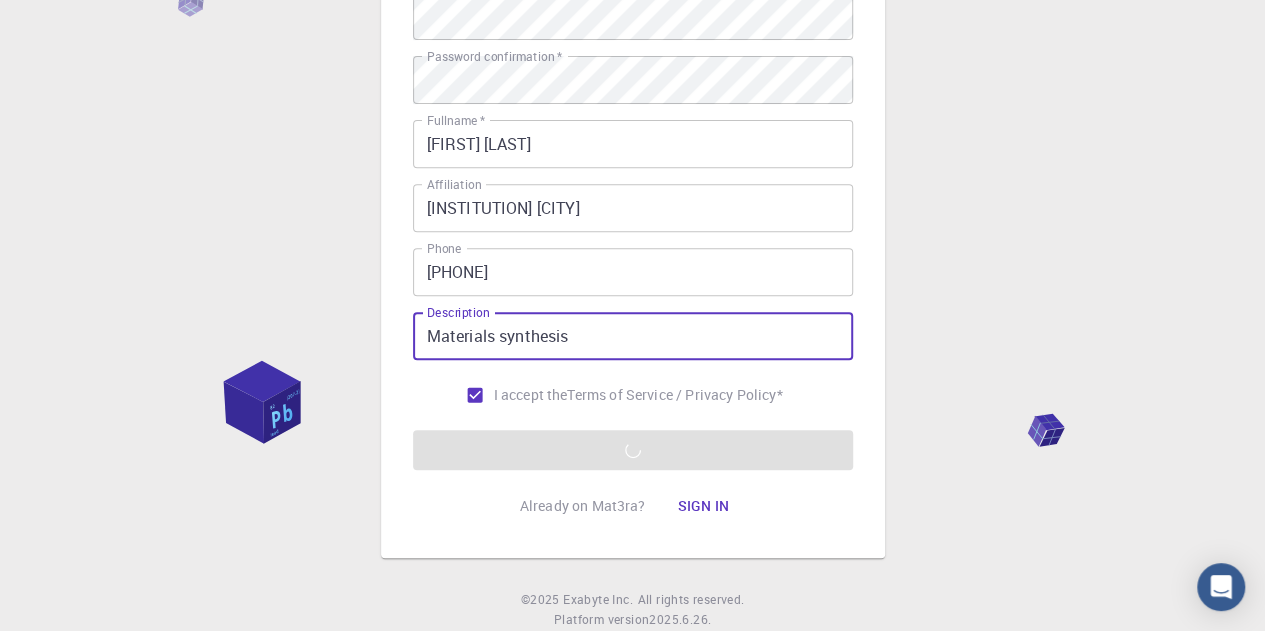 drag, startPoint x: 576, startPoint y: 353, endPoint x: 480, endPoint y: 129, distance: 243.70474 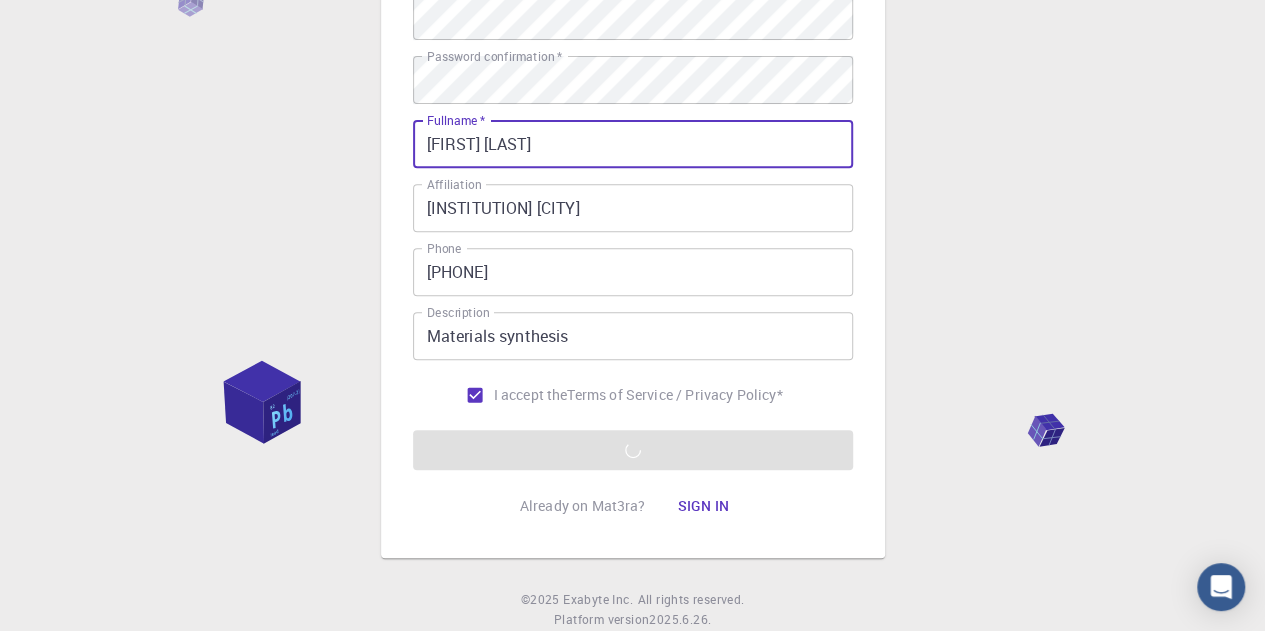 click on "[FIRST] [LAST]" at bounding box center [633, 144] 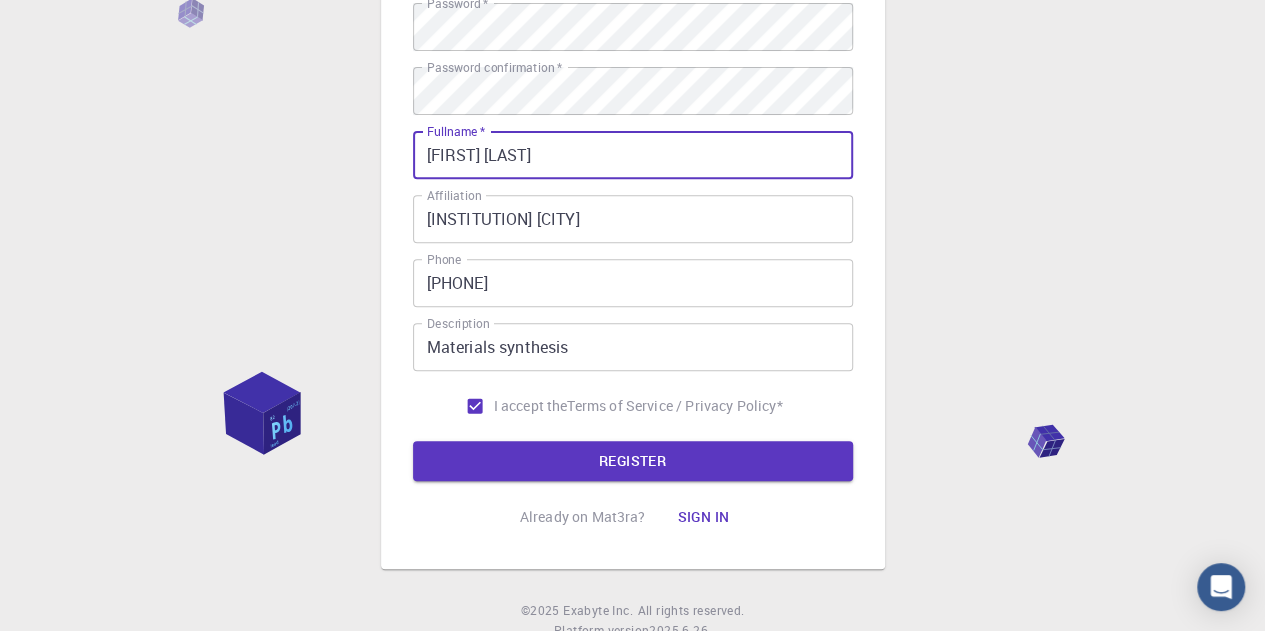 scroll, scrollTop: 318, scrollLeft: 0, axis: vertical 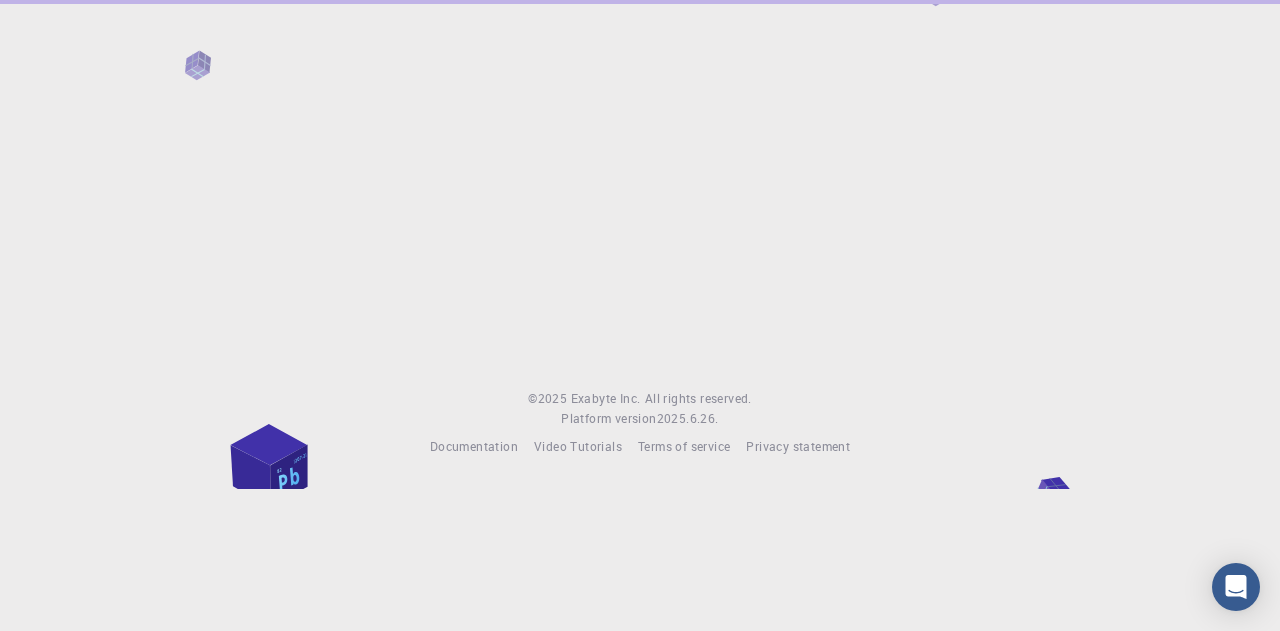 click on "Documentation Video Tutorials Terms of service Privacy statement" at bounding box center [640, 447] 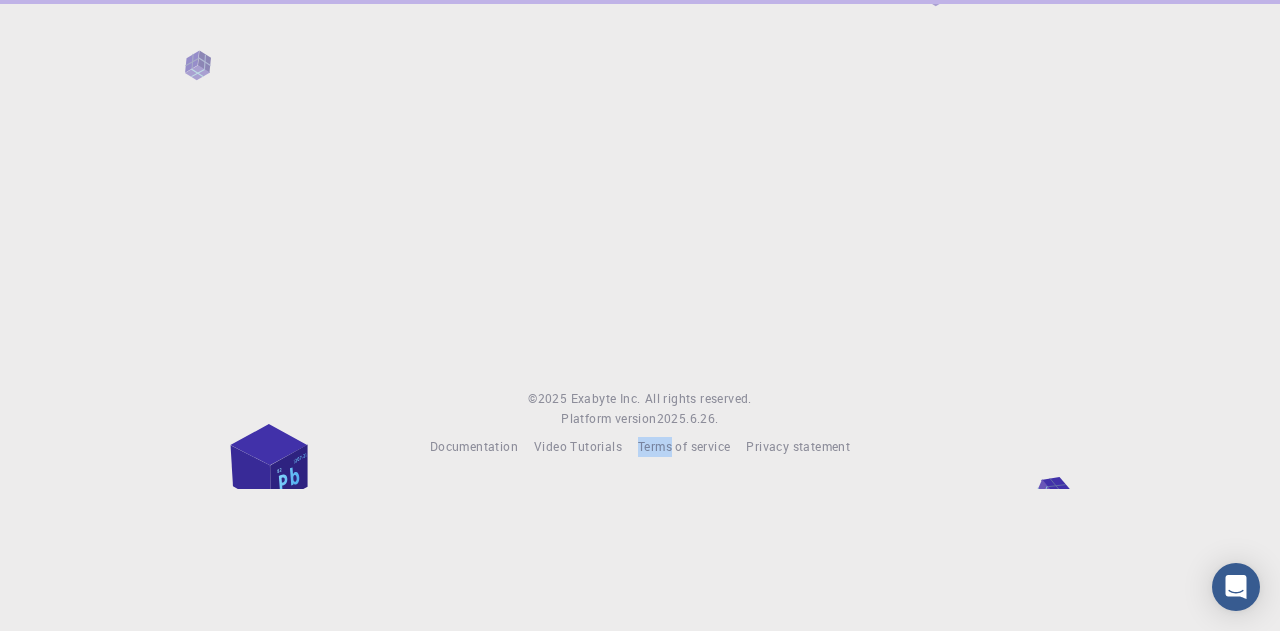 click on "Documentation Video Tutorials Terms of service Privacy statement" at bounding box center (640, 447) 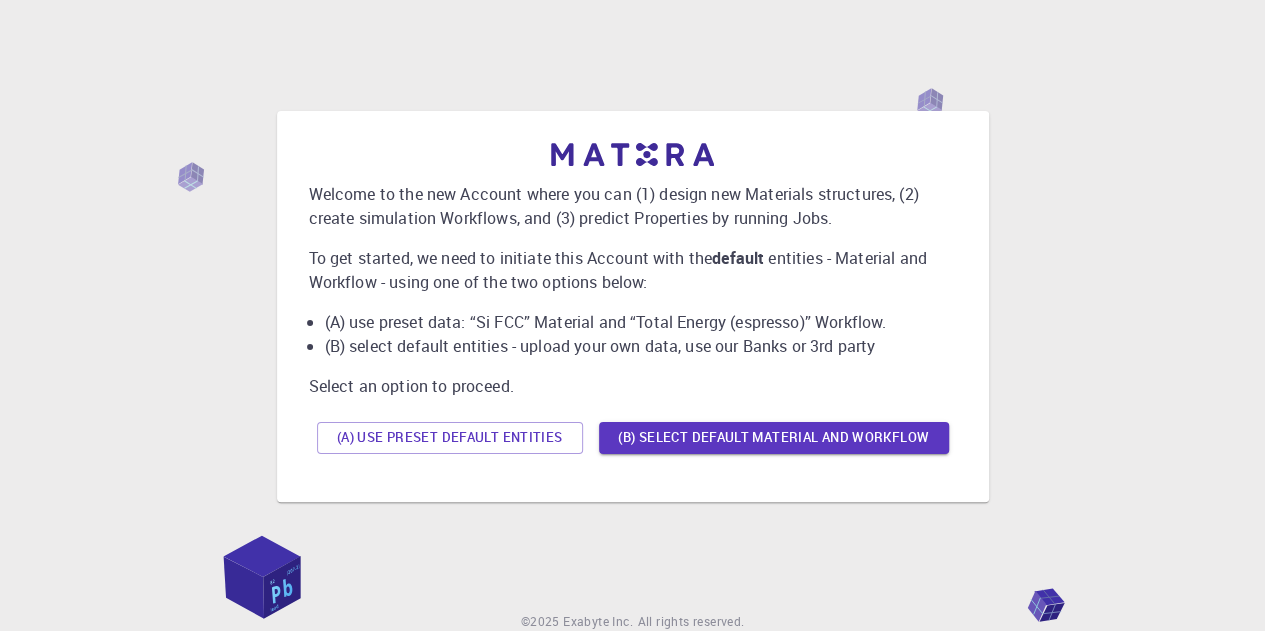 scroll, scrollTop: 0, scrollLeft: 0, axis: both 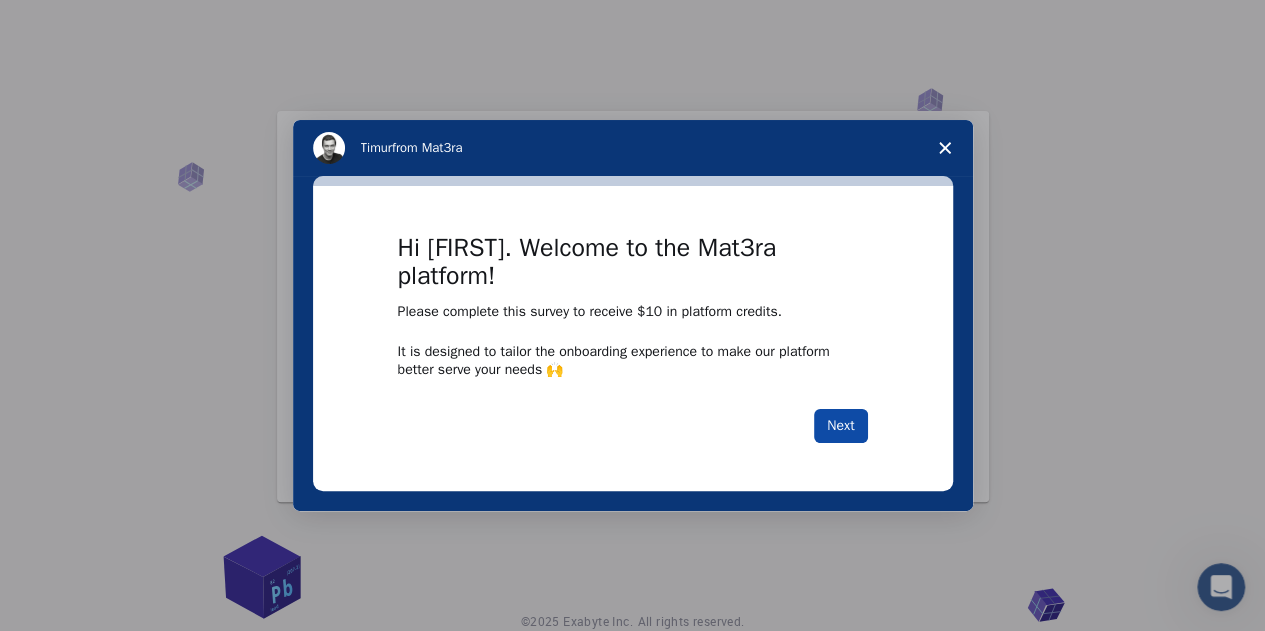 click on "Next" at bounding box center [840, 426] 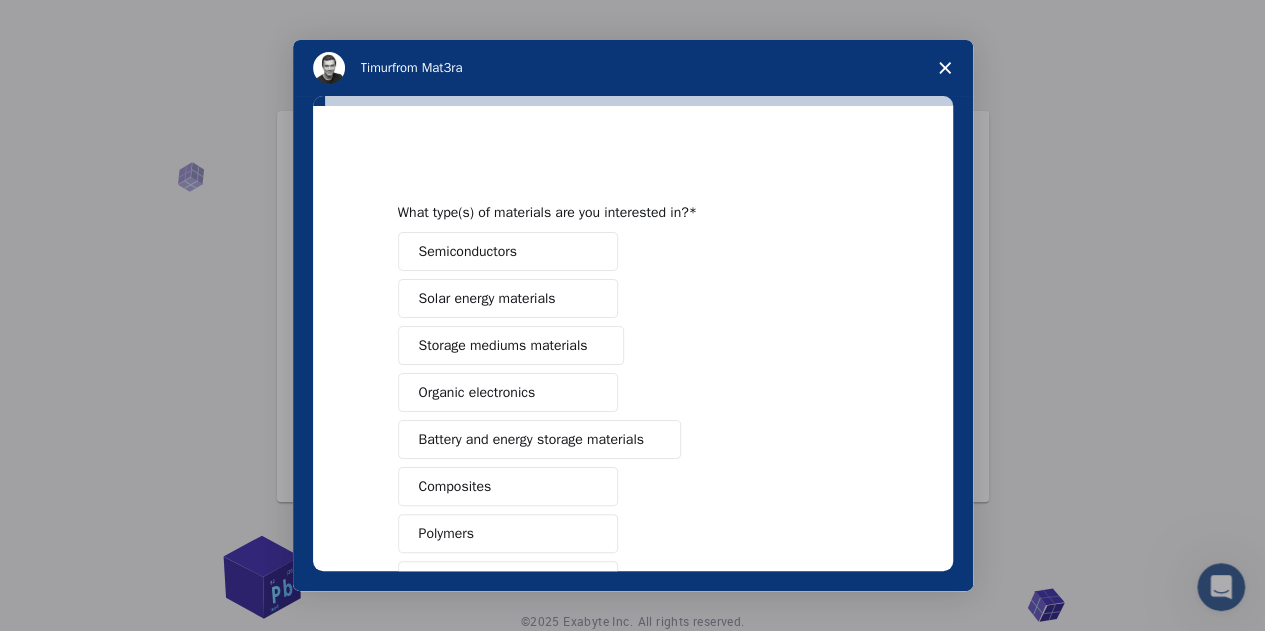 click on "Semiconductors" at bounding box center [508, 251] 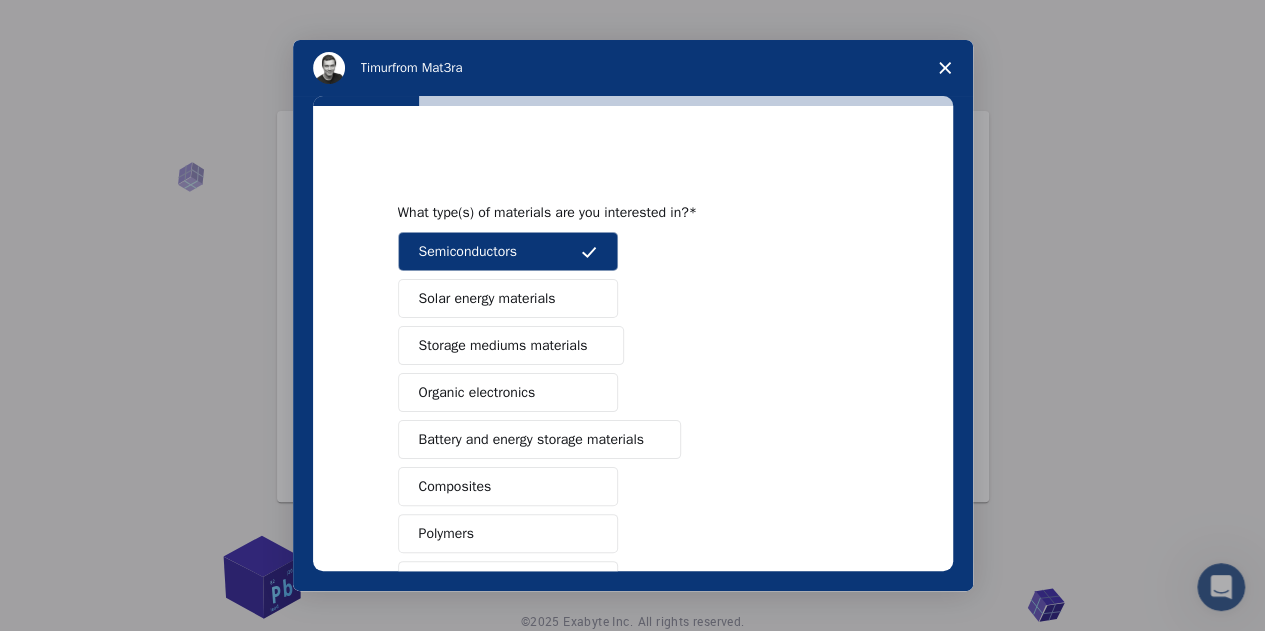 click on "Solar energy materials" at bounding box center (487, 298) 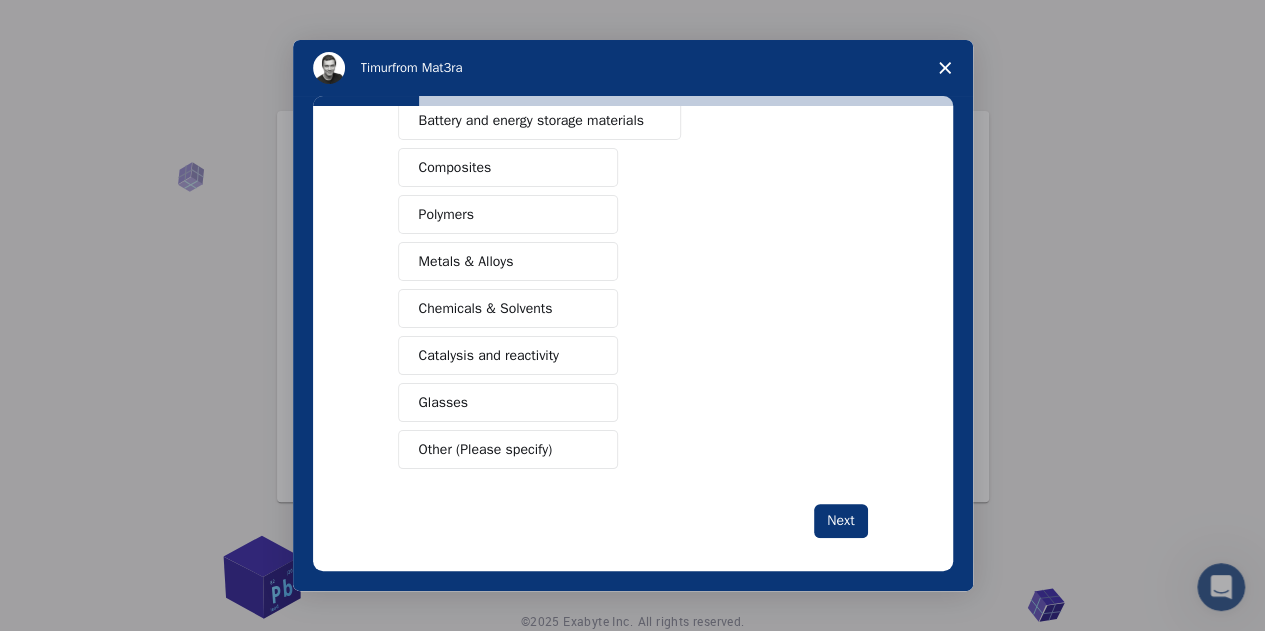 scroll, scrollTop: 326, scrollLeft: 0, axis: vertical 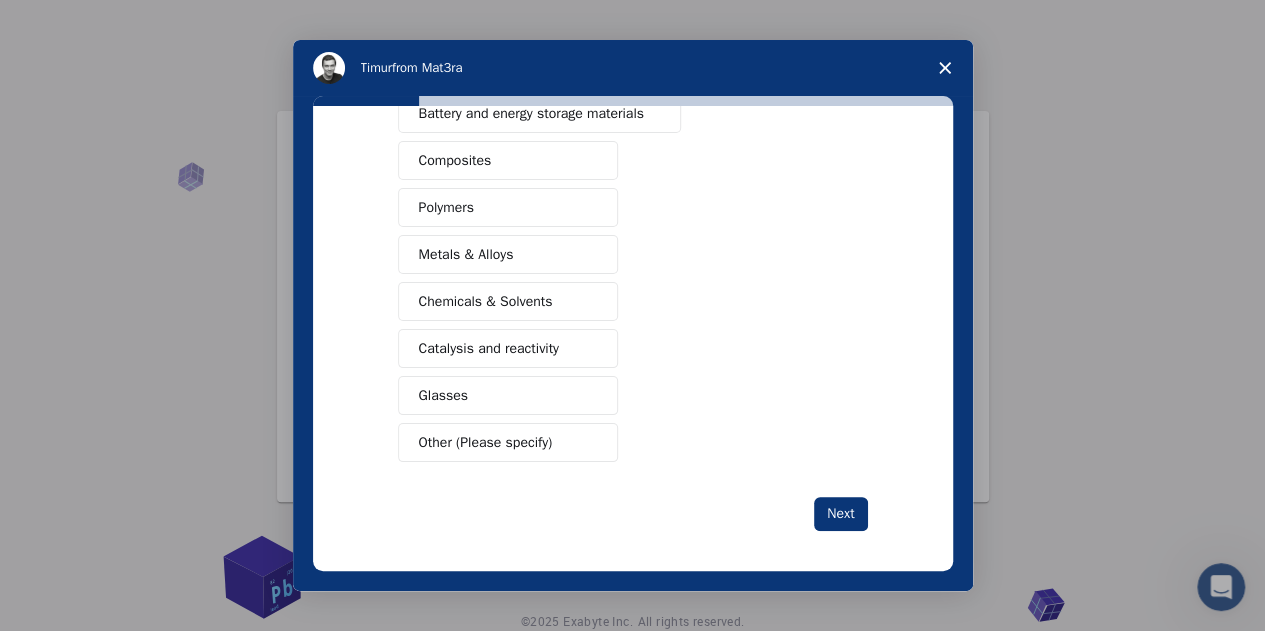 click on "Glasses" at bounding box center (508, 395) 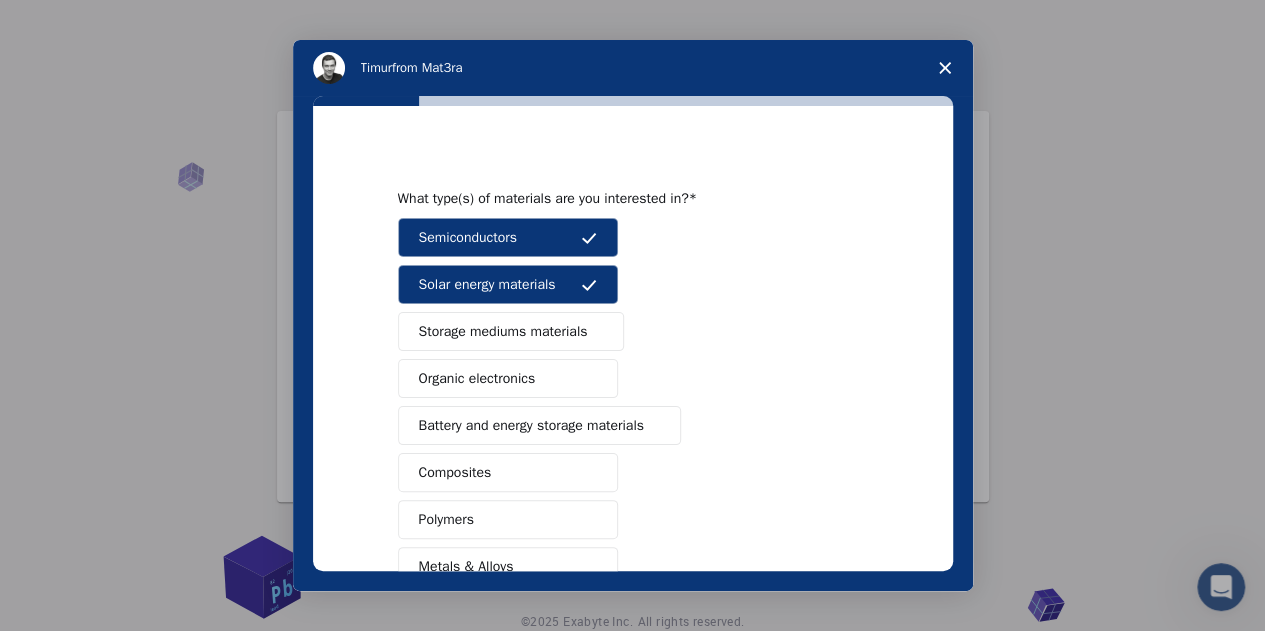 scroll, scrollTop: 7, scrollLeft: 0, axis: vertical 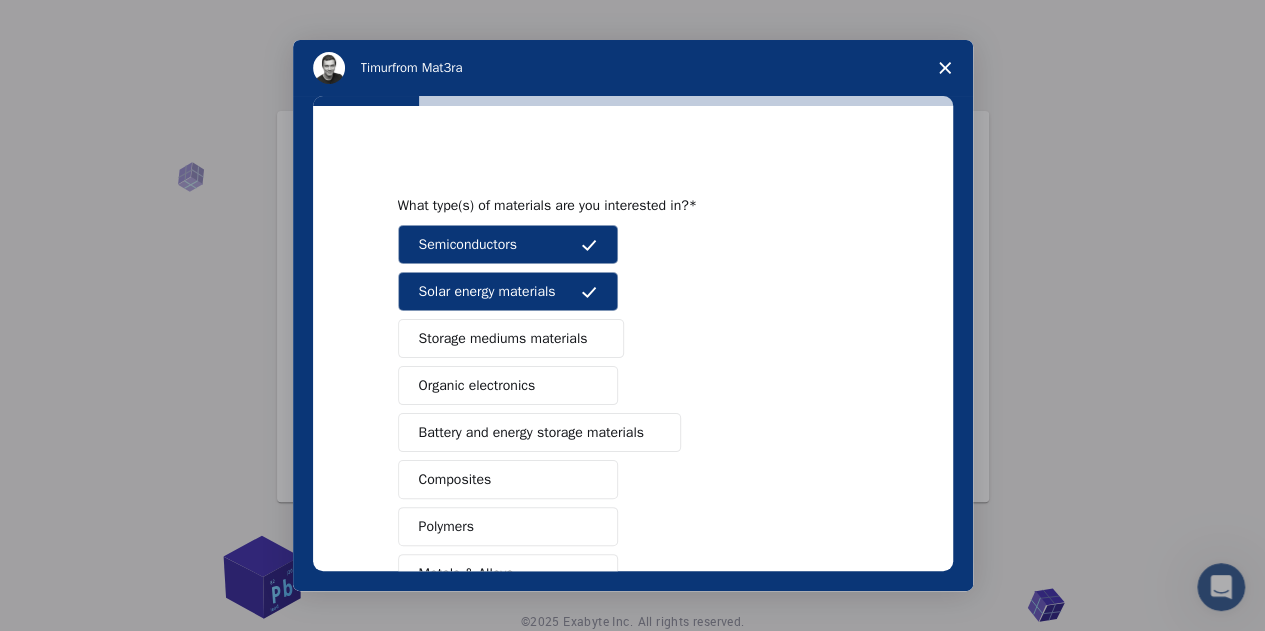 click on "Storage mediums materials" at bounding box center [503, 338] 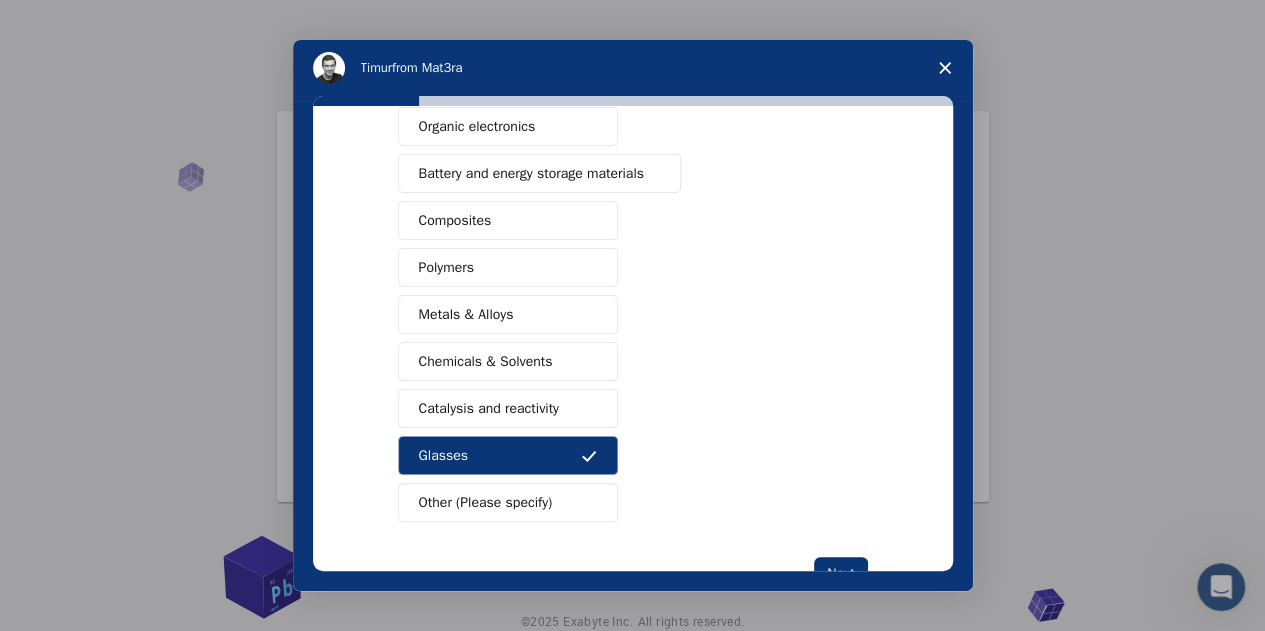 scroll, scrollTop: 326, scrollLeft: 0, axis: vertical 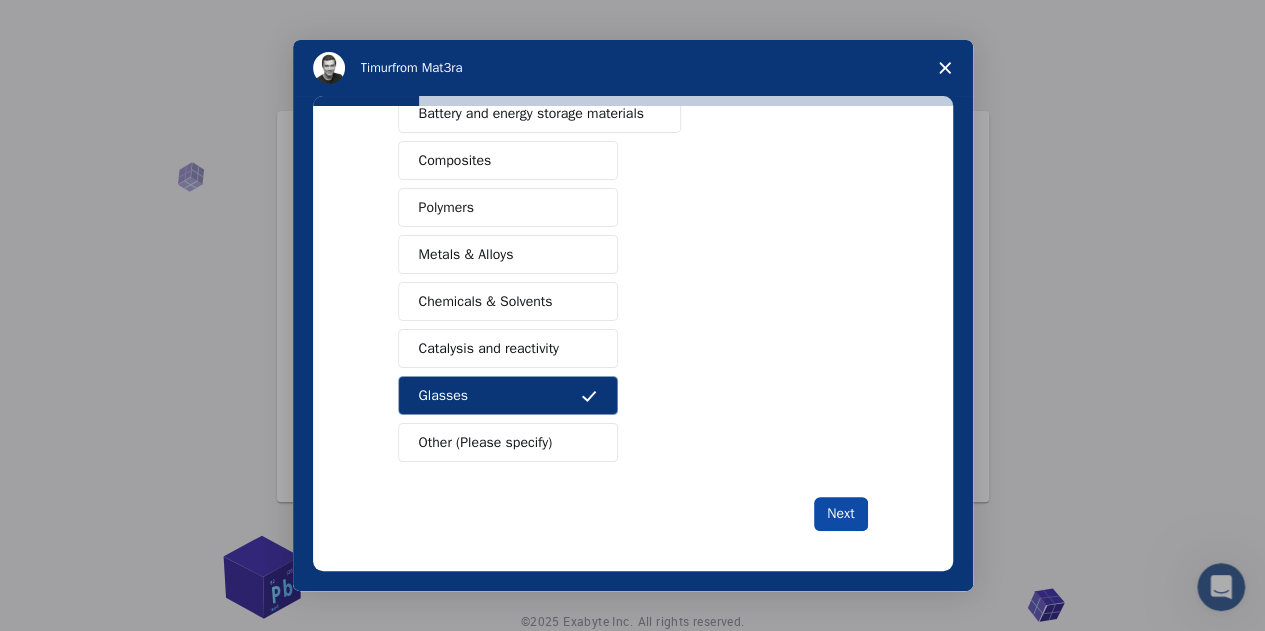 click on "Next" at bounding box center (840, 514) 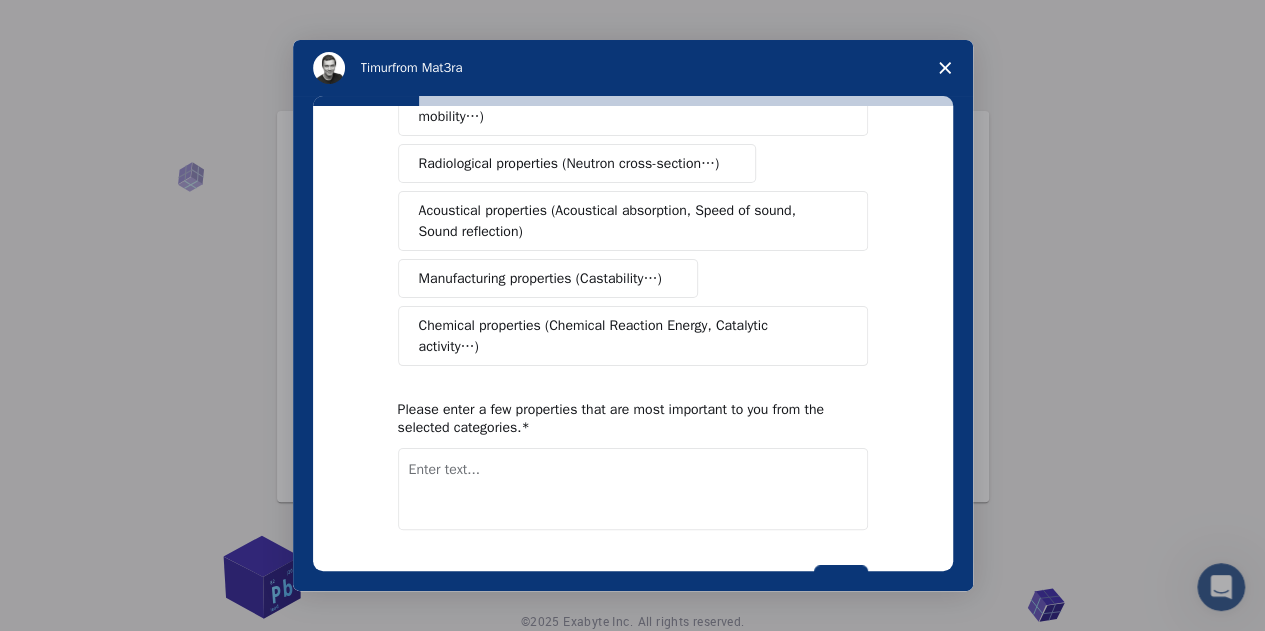 scroll, scrollTop: 385, scrollLeft: 0, axis: vertical 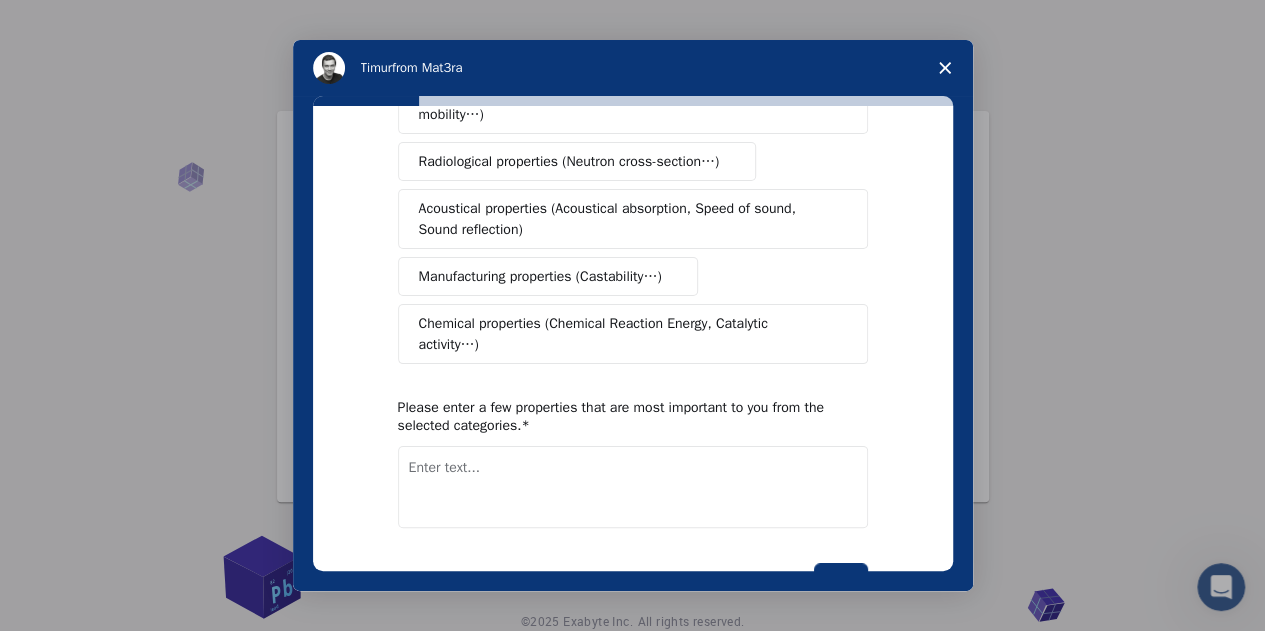 click on "Chemical properties (Chemical Reaction Energy, Catalytic activity…)" at bounding box center (625, 334) 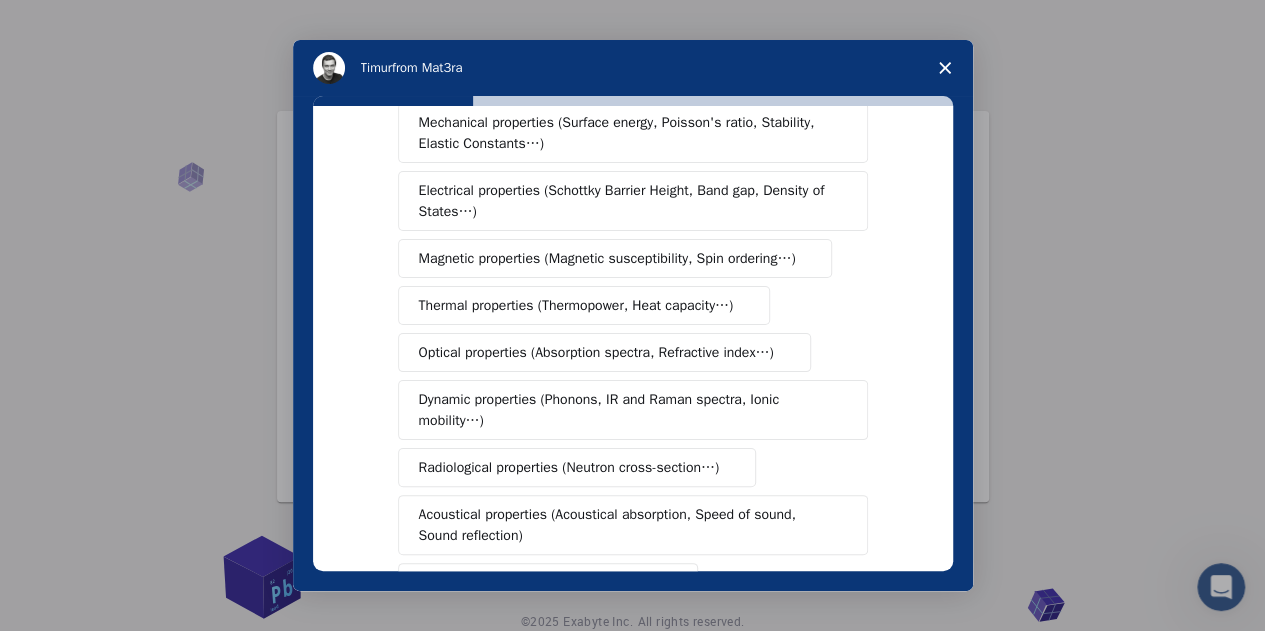 scroll, scrollTop: 75, scrollLeft: 0, axis: vertical 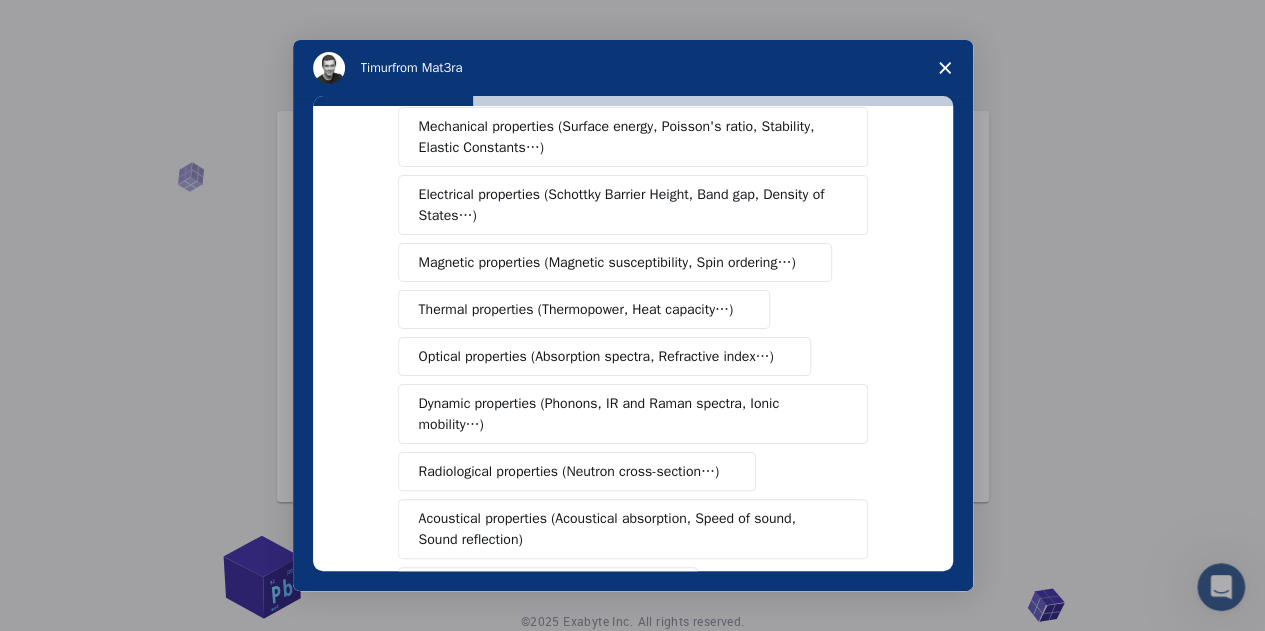 click on "Dynamic properties (Phonons, IR and Raman spectra, Ionic mobility…)" at bounding box center (625, 414) 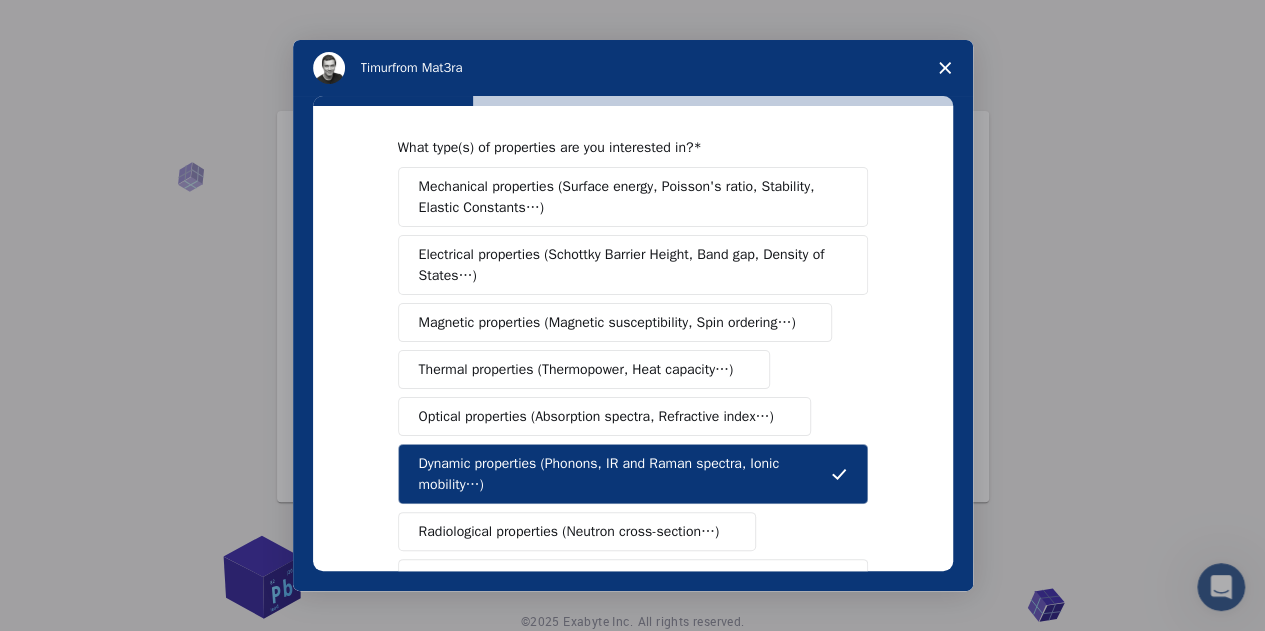 scroll, scrollTop: 11, scrollLeft: 0, axis: vertical 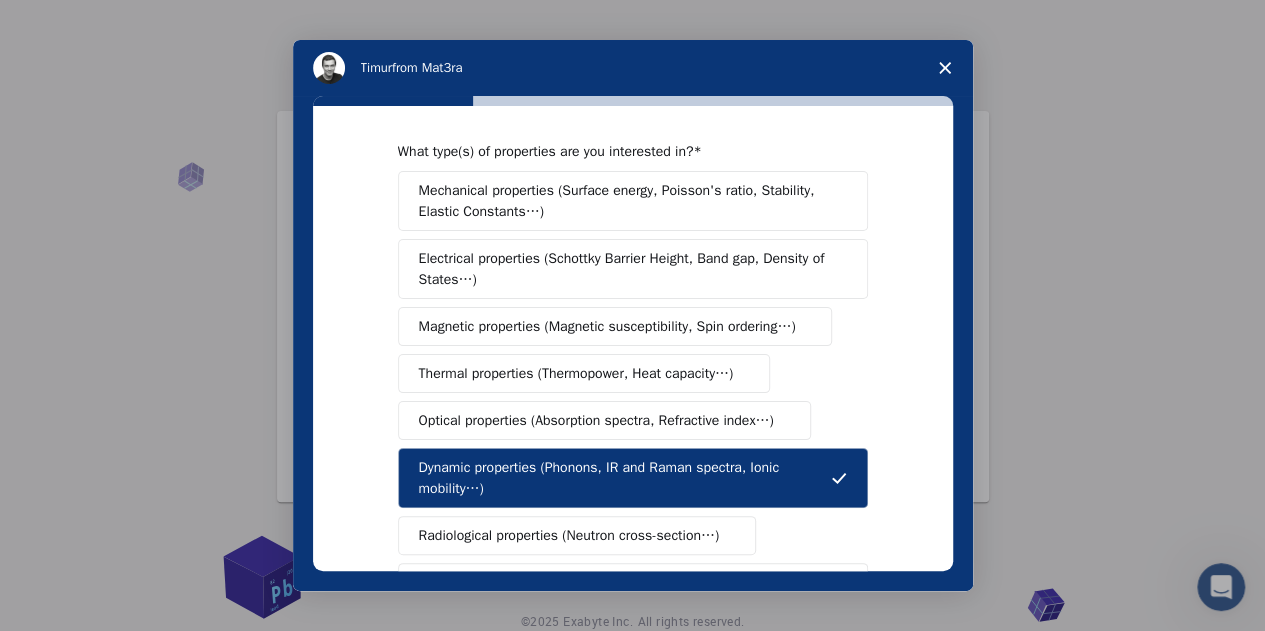 click on "Optical properties (Absorption spectra, Refractive index…)" at bounding box center (596, 420) 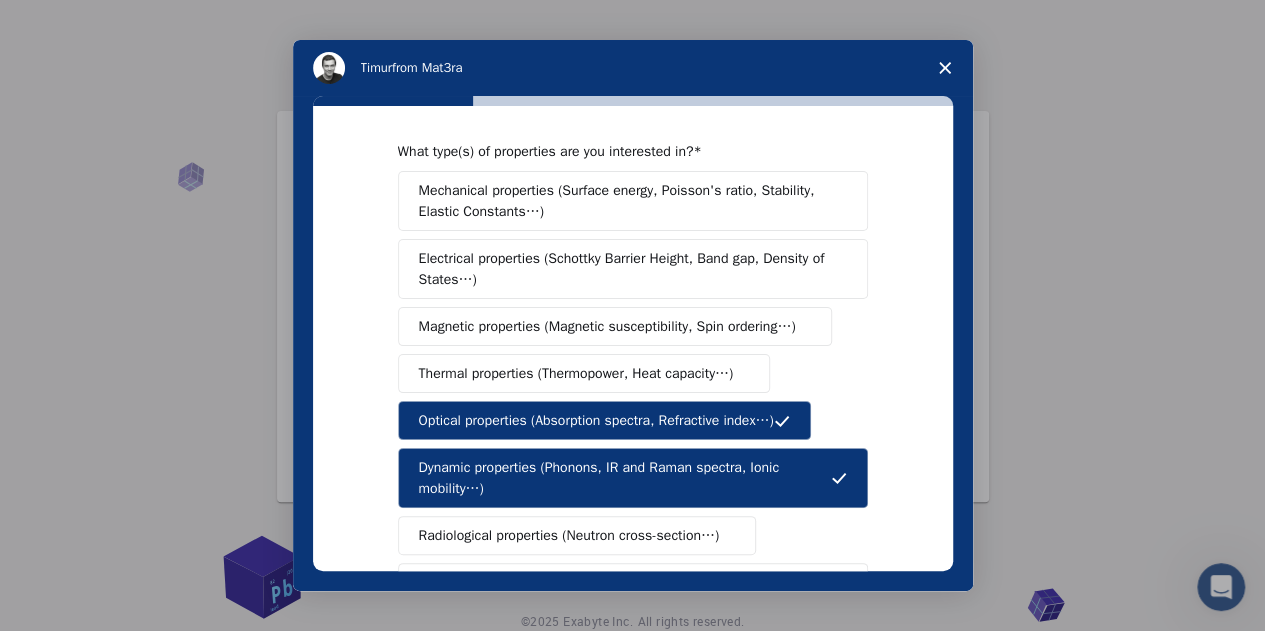 click on "Thermal properties (Thermopower, Heat capacity…)" at bounding box center [576, 373] 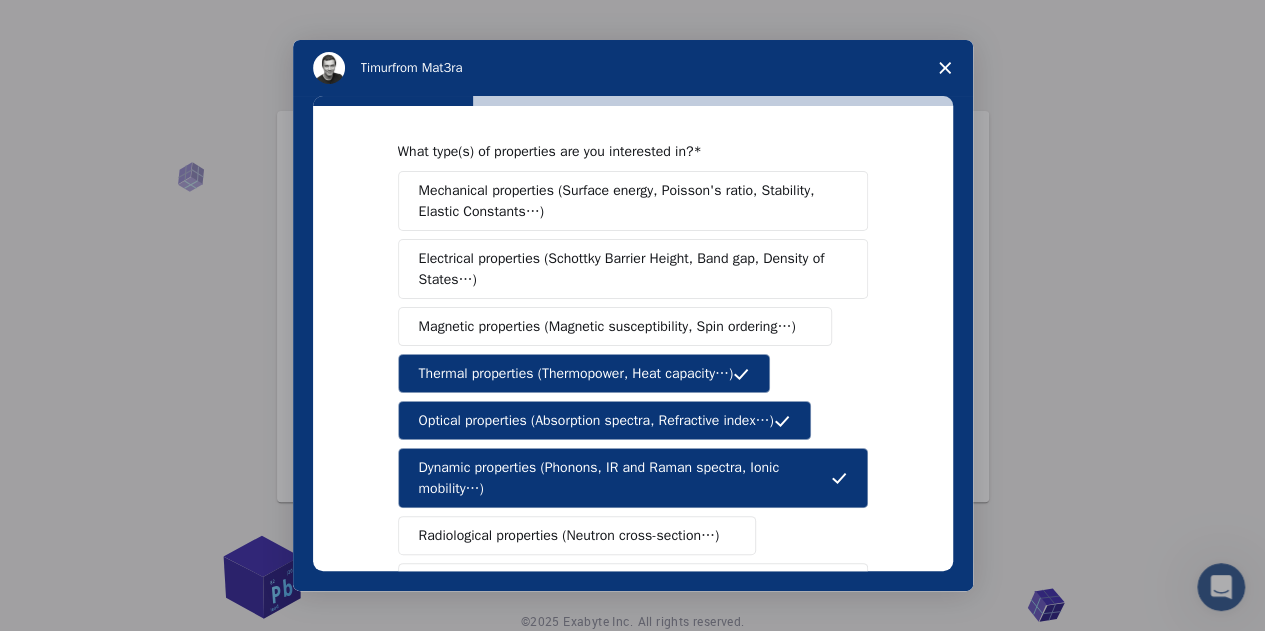 scroll, scrollTop: 0, scrollLeft: 0, axis: both 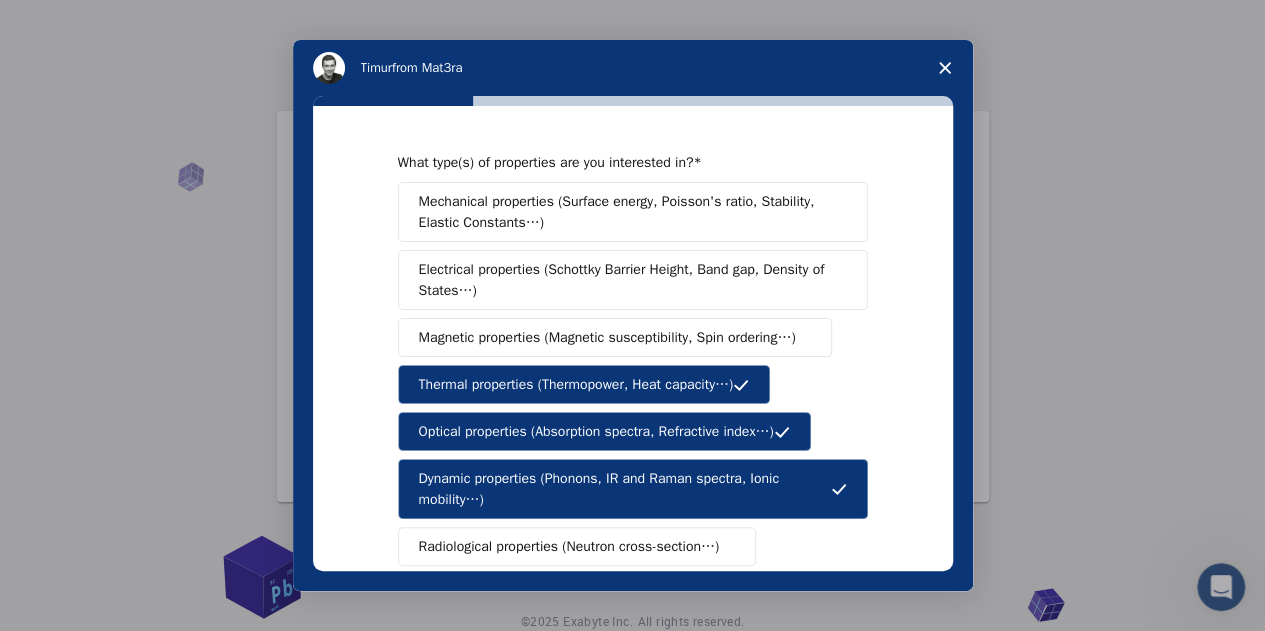 click on "Electrical properties (Schottky Barrier Height, Band gap, Density of States…)" at bounding box center (626, 280) 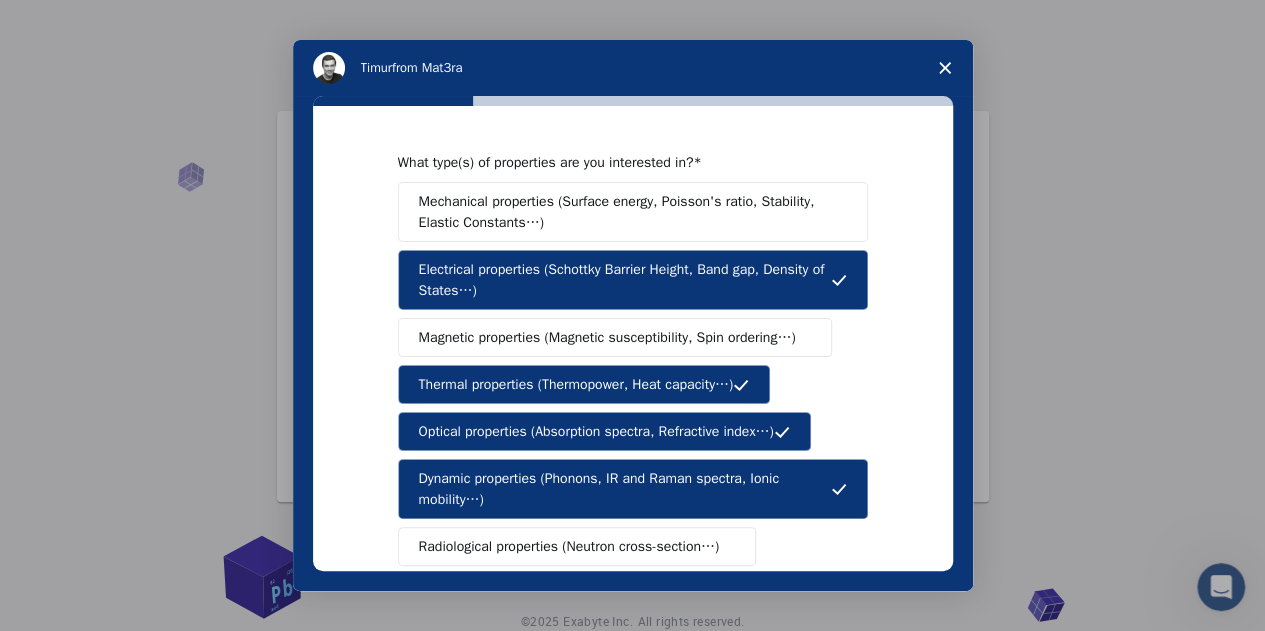 click on "Mechanical properties (Surface energy, Poisson's ratio, Stability, Elastic Constants…)" at bounding box center [626, 212] 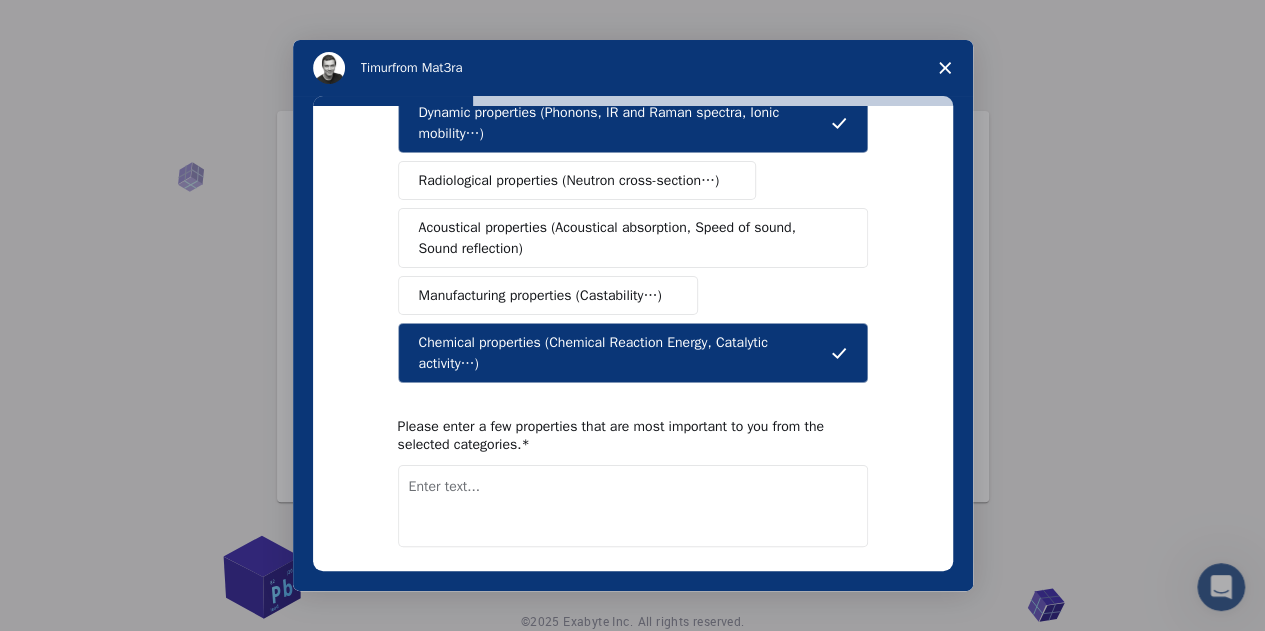 scroll, scrollTop: 368, scrollLeft: 0, axis: vertical 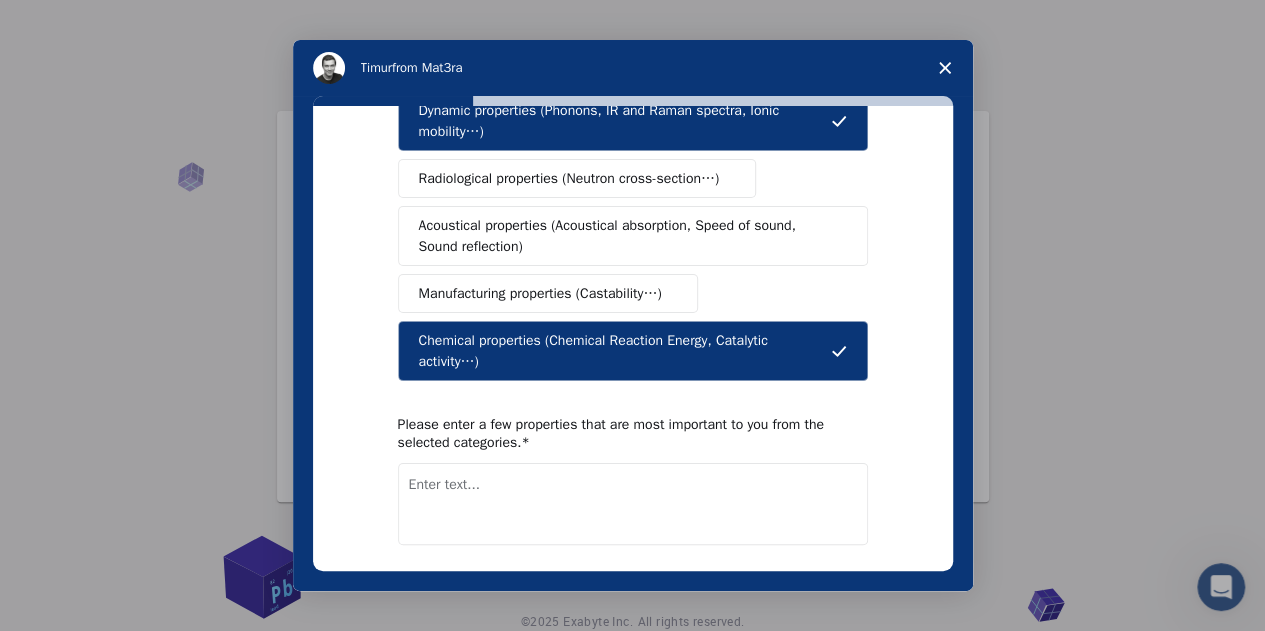 click on "Next" at bounding box center [840, 597] 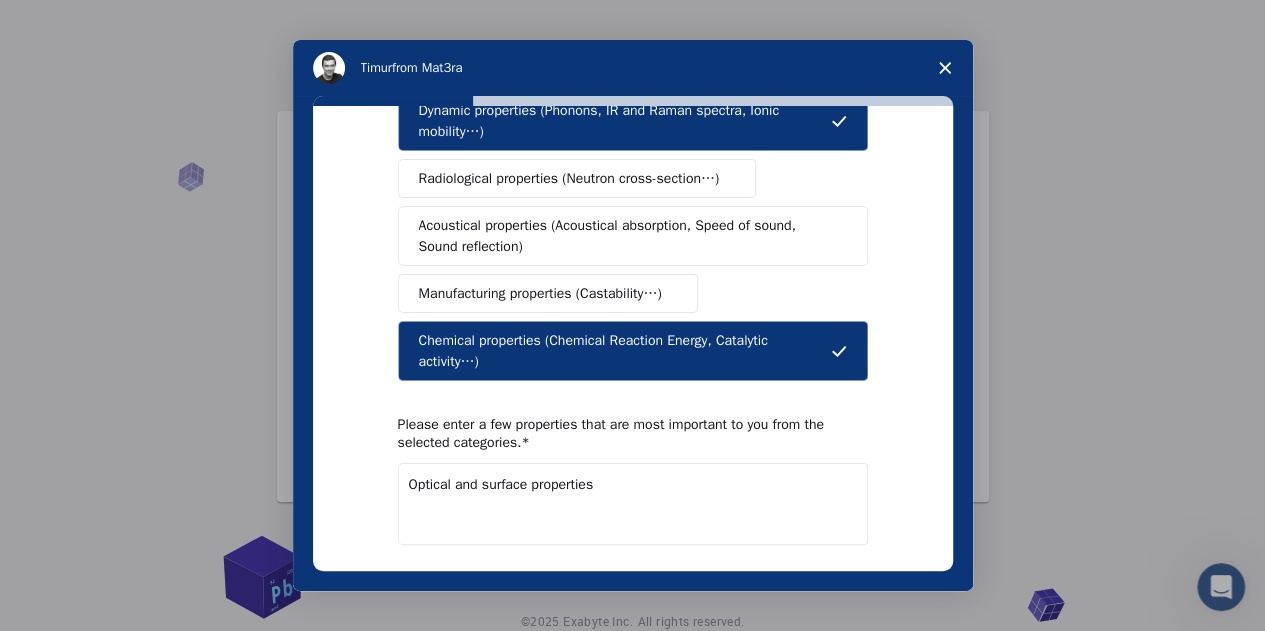 type on "Optical and surface properties" 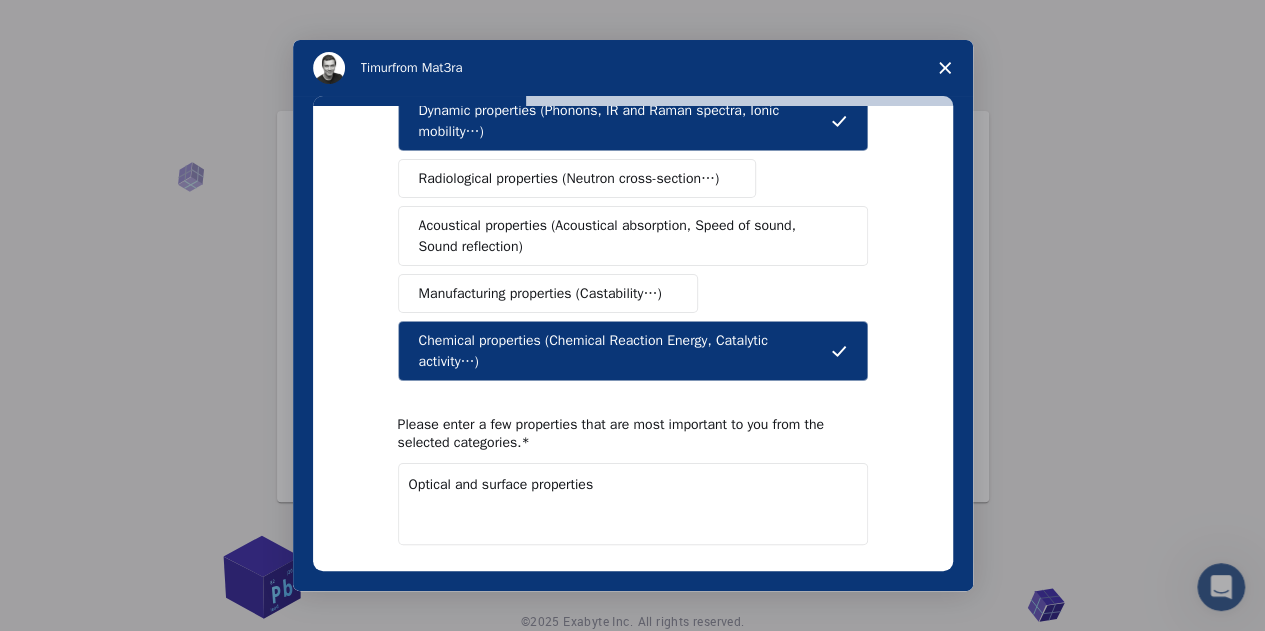 click on "Next" at bounding box center [840, 597] 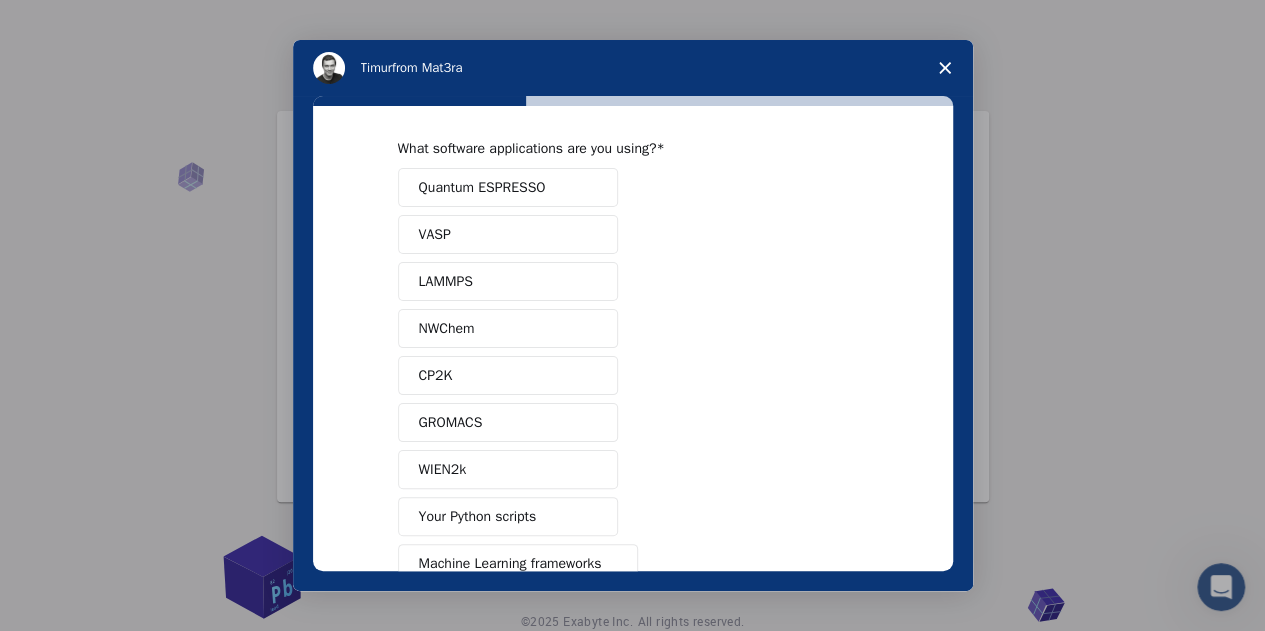 scroll, scrollTop: 16, scrollLeft: 0, axis: vertical 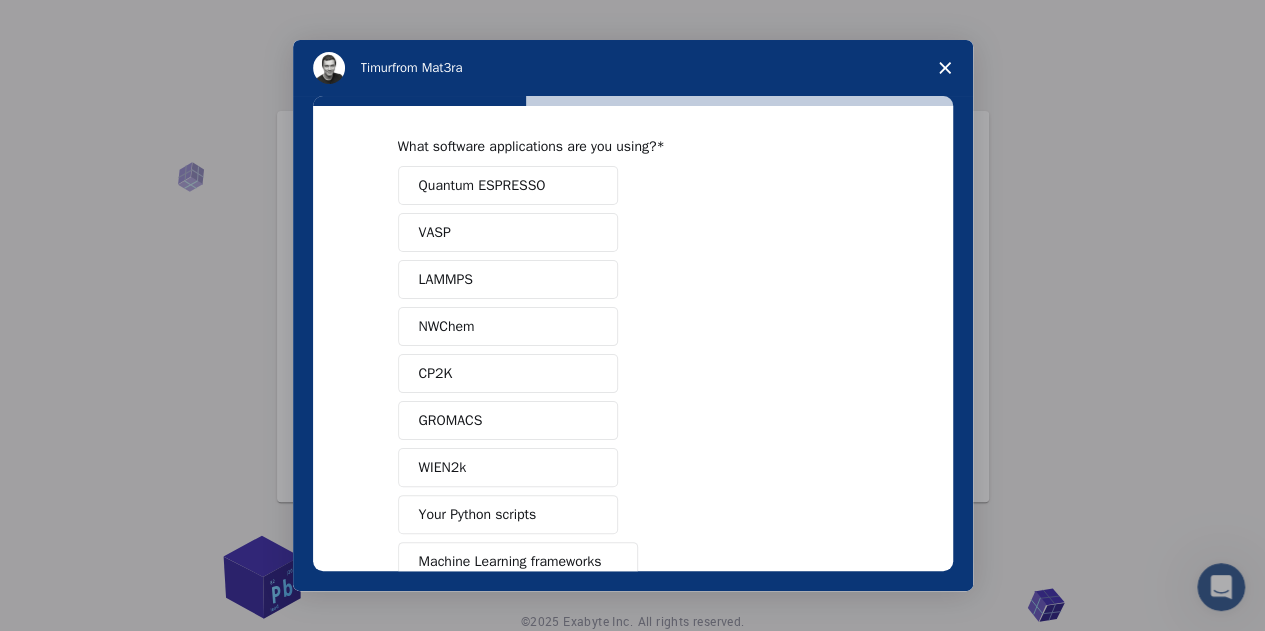 click on "Quantum ESPRESSO" at bounding box center [508, 185] 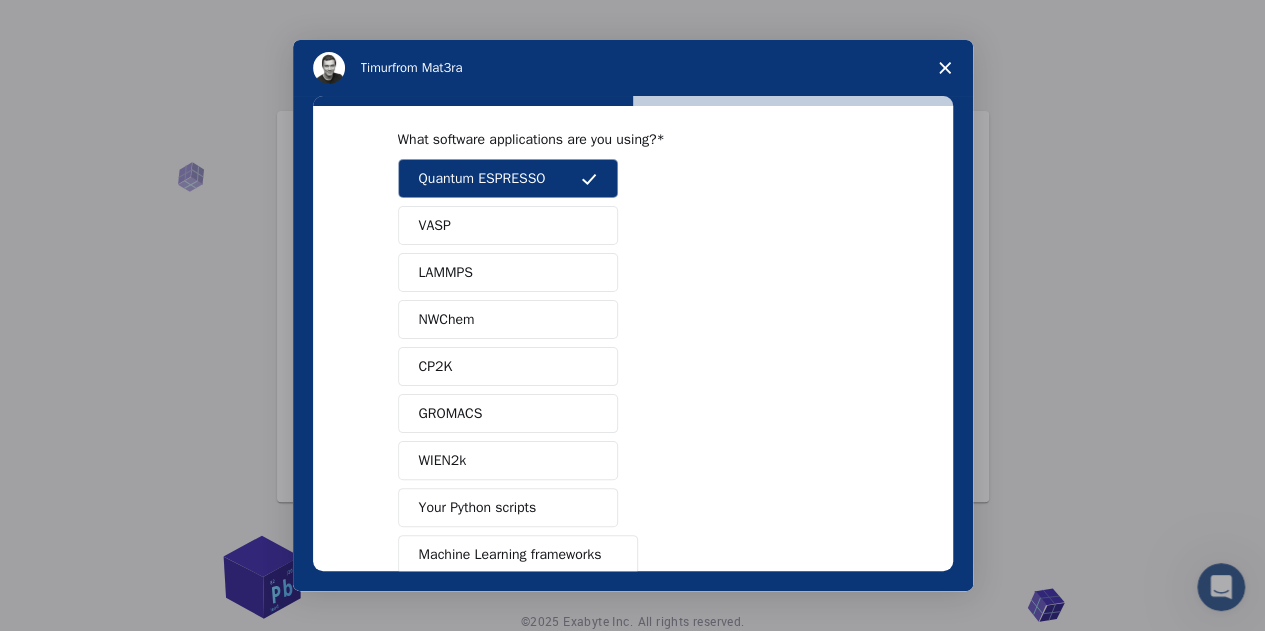 scroll, scrollTop: 22, scrollLeft: 0, axis: vertical 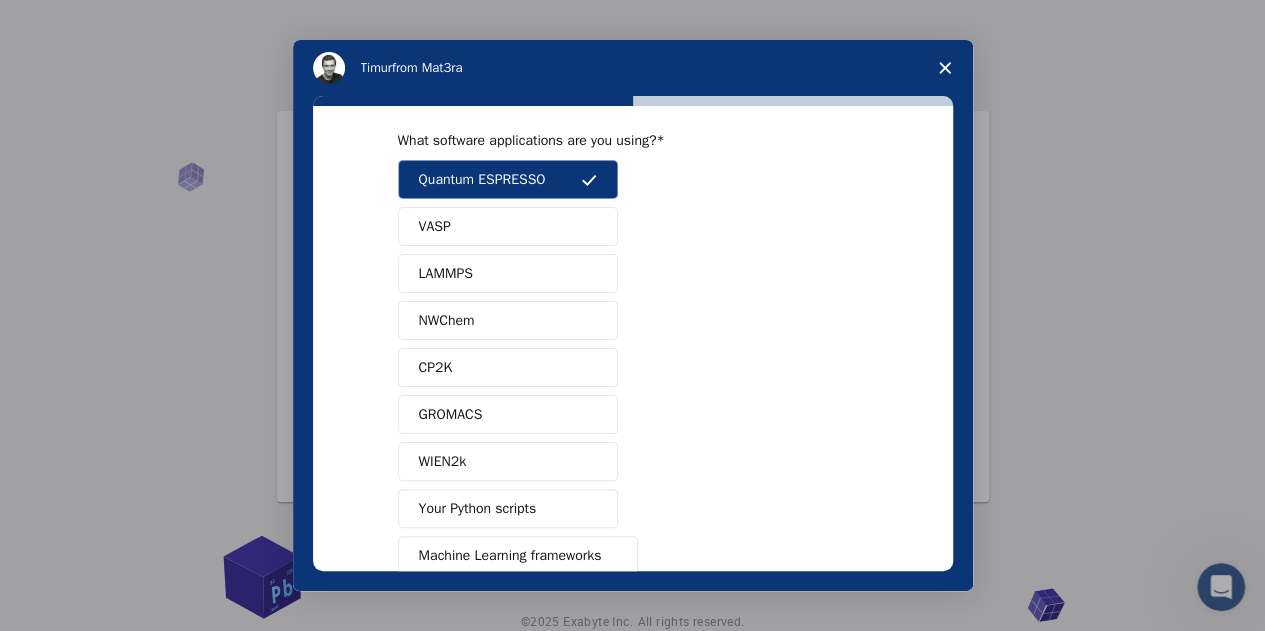 click on "VASP" at bounding box center (508, 226) 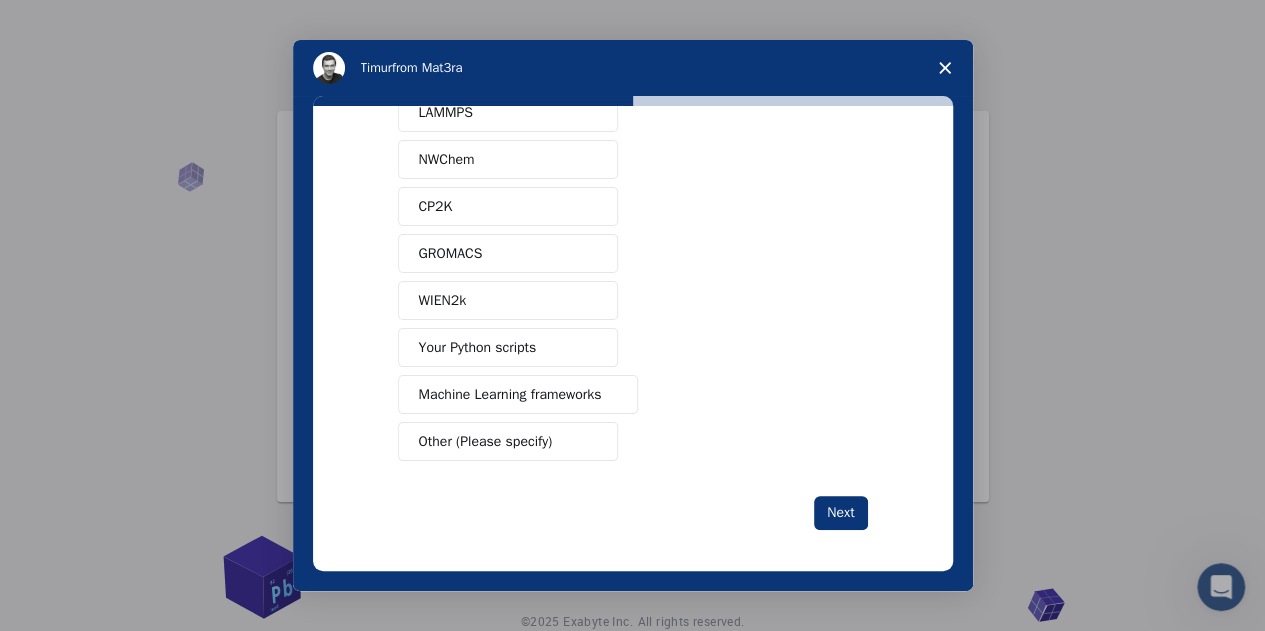 scroll, scrollTop: 183, scrollLeft: 0, axis: vertical 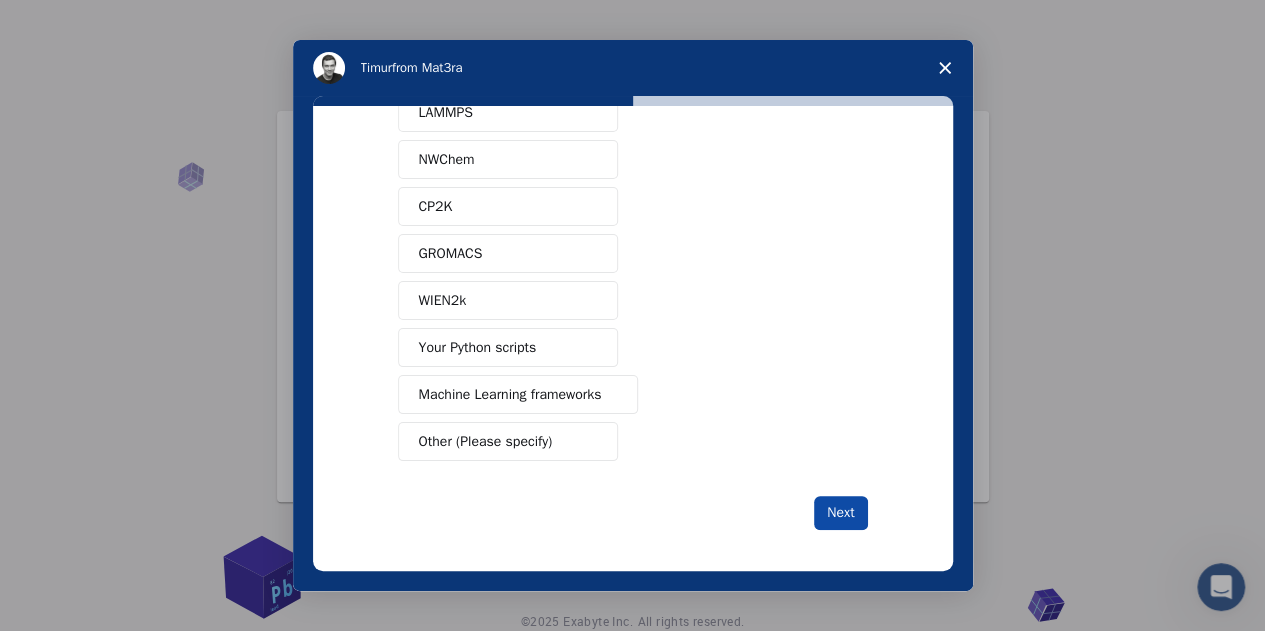 click on "Next" at bounding box center (840, 513) 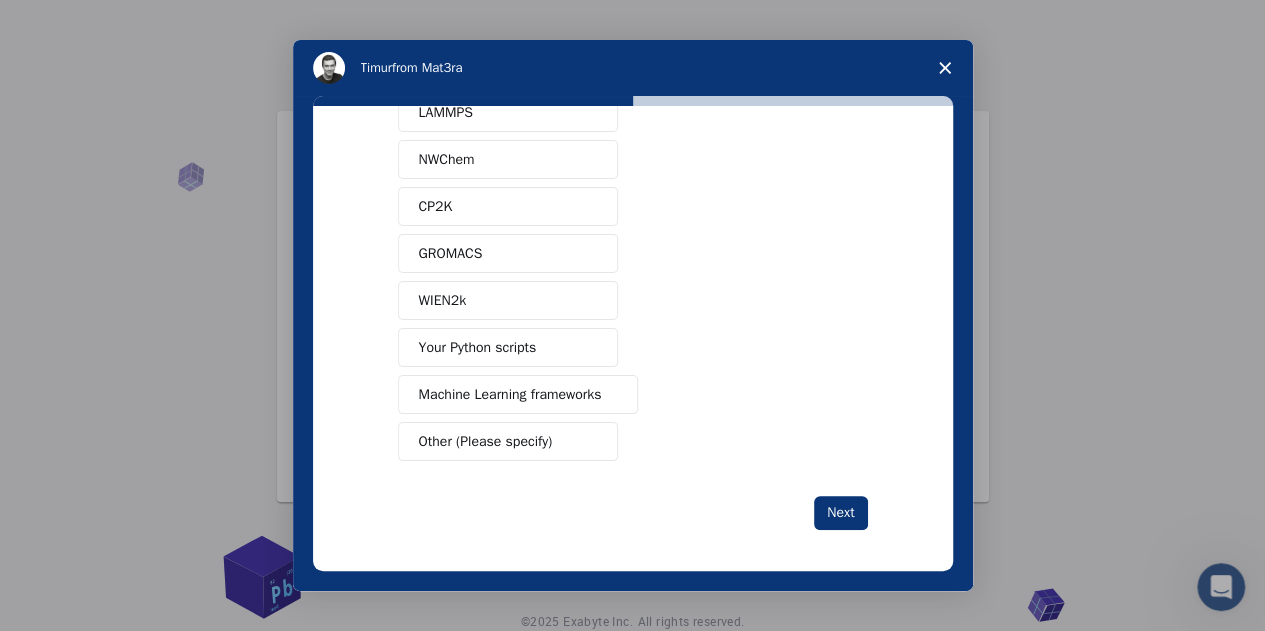 scroll, scrollTop: 0, scrollLeft: 0, axis: both 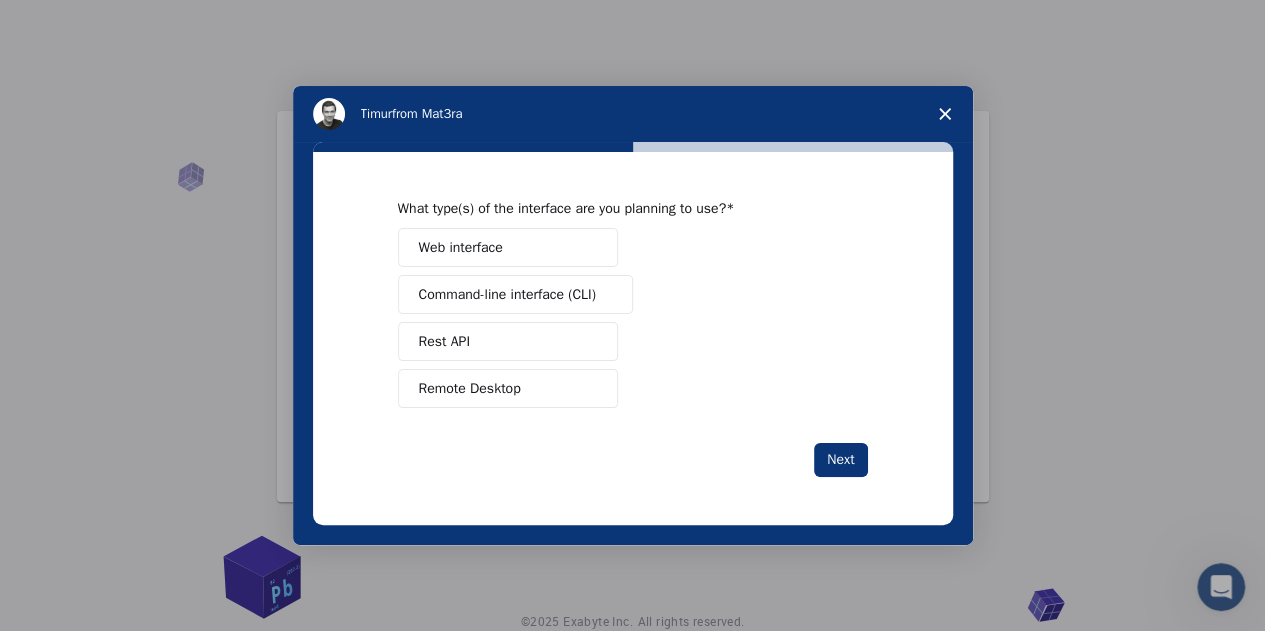 click on "Web interface" at bounding box center [508, 247] 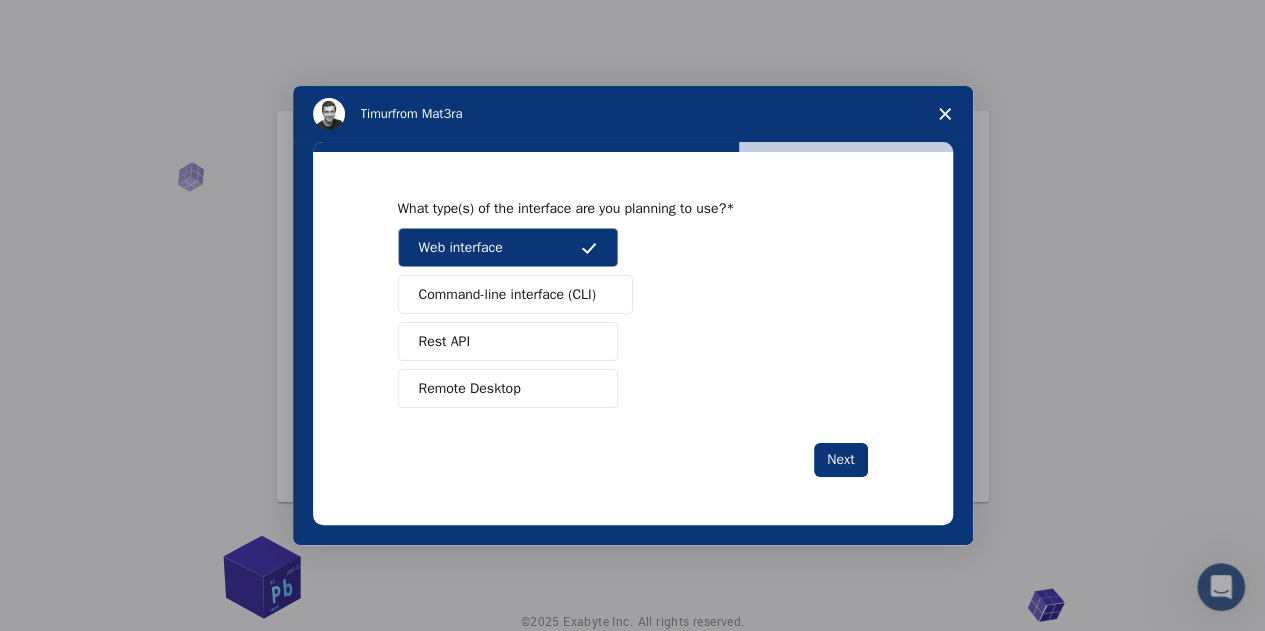 click on "Remote Desktop" at bounding box center (508, 388) 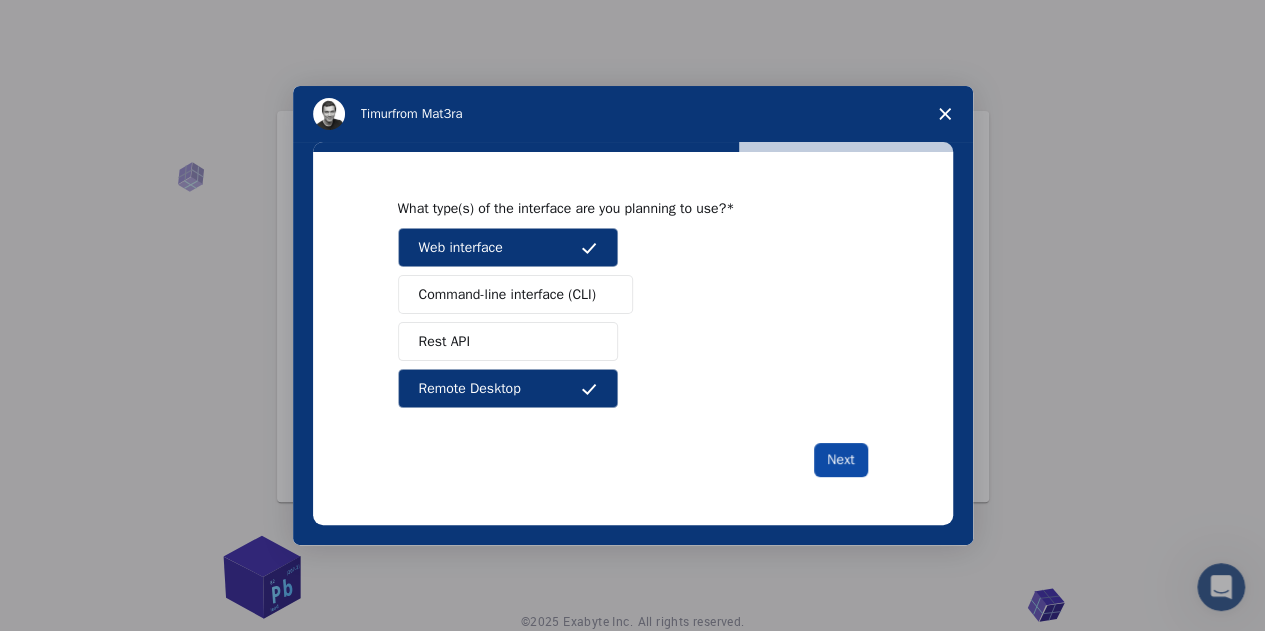 click on "Next" at bounding box center [840, 460] 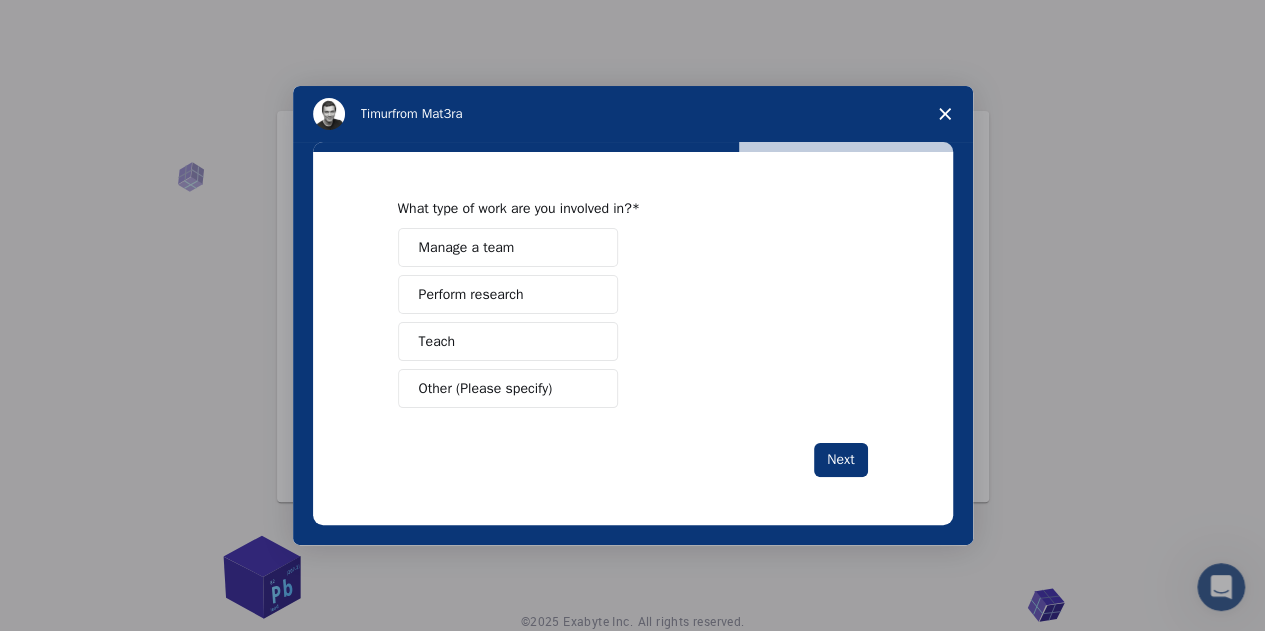 click on "Perform research" at bounding box center (508, 294) 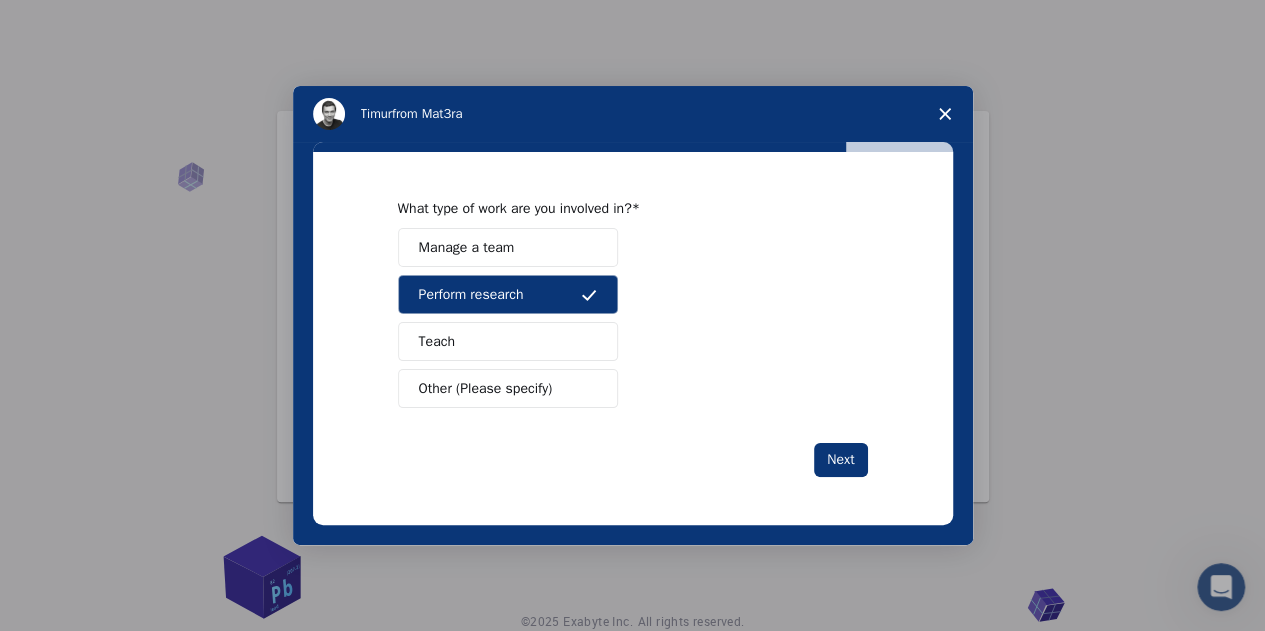 click on "Manage a team" at bounding box center [508, 247] 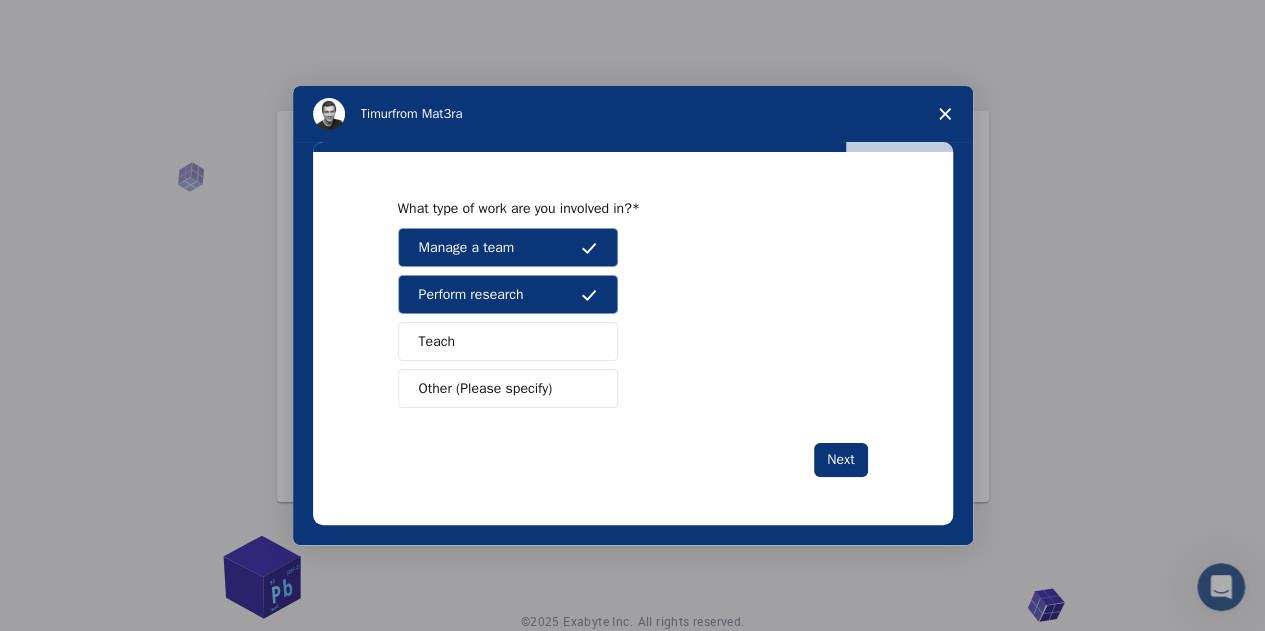 click on "Manage a team" at bounding box center (508, 247) 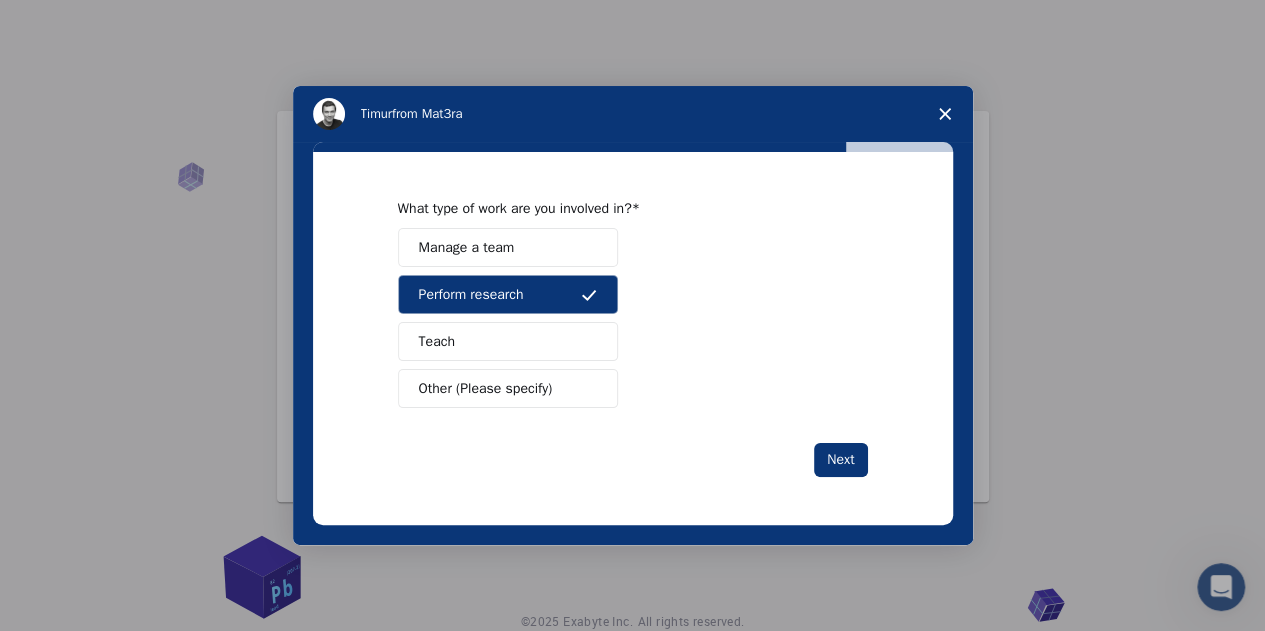 click on "Other (Please specify)" at bounding box center (486, 388) 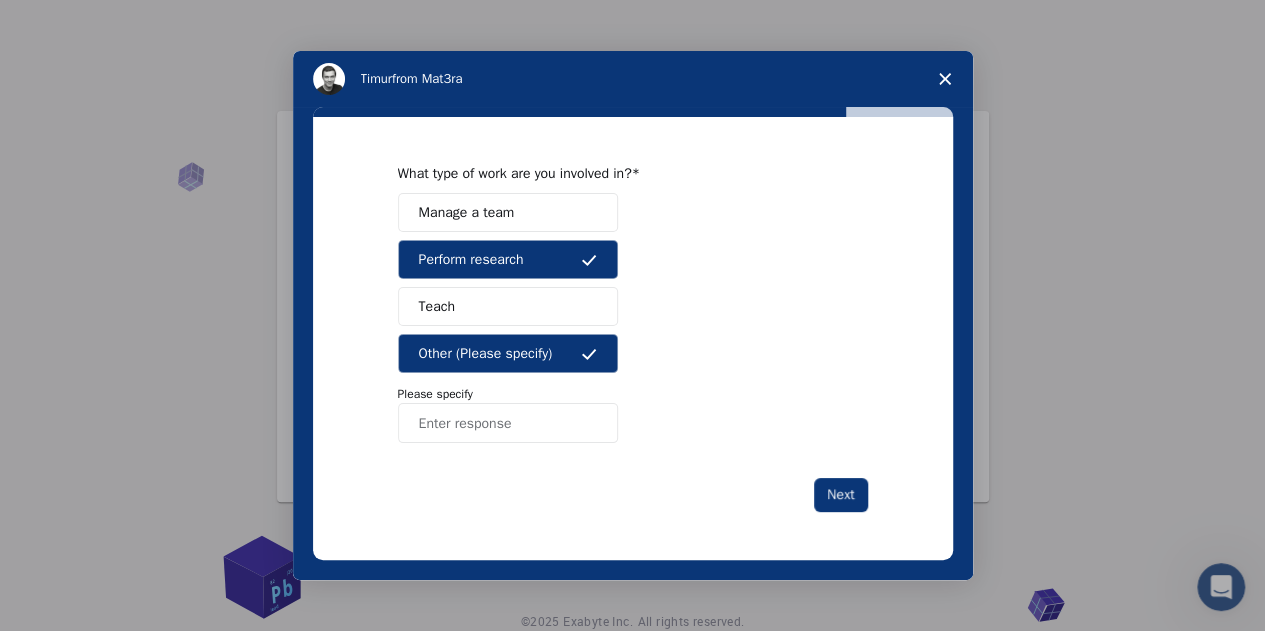click on "Other (Please specify)" at bounding box center (486, 353) 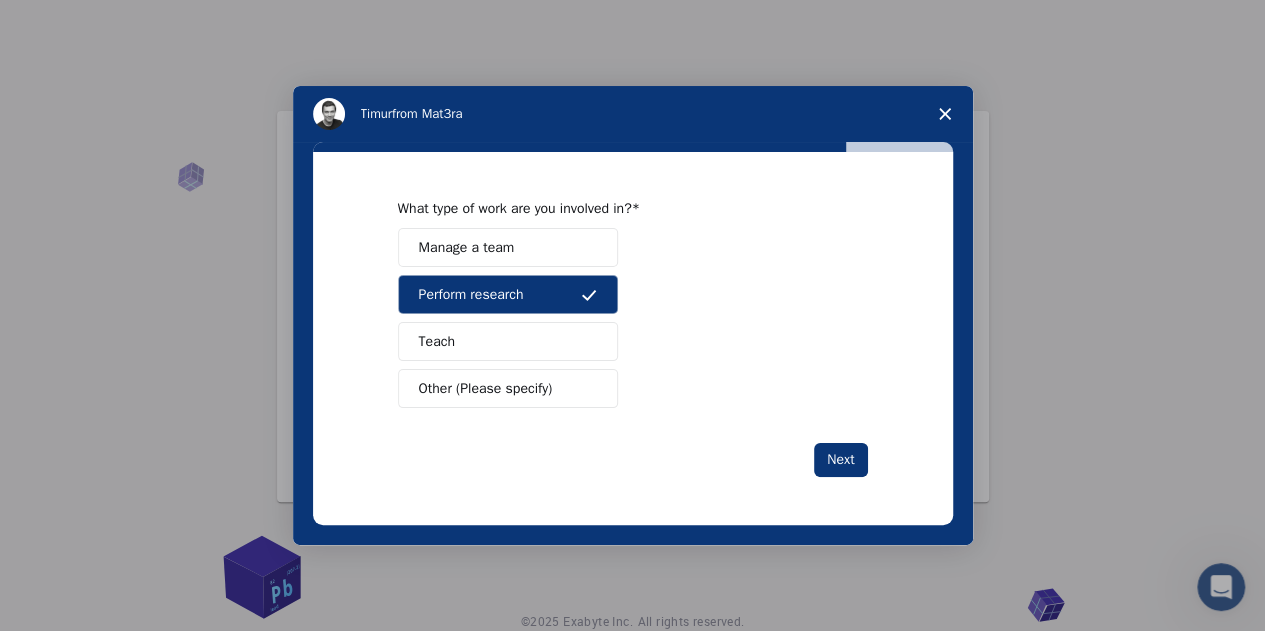click on "Teach" at bounding box center [508, 341] 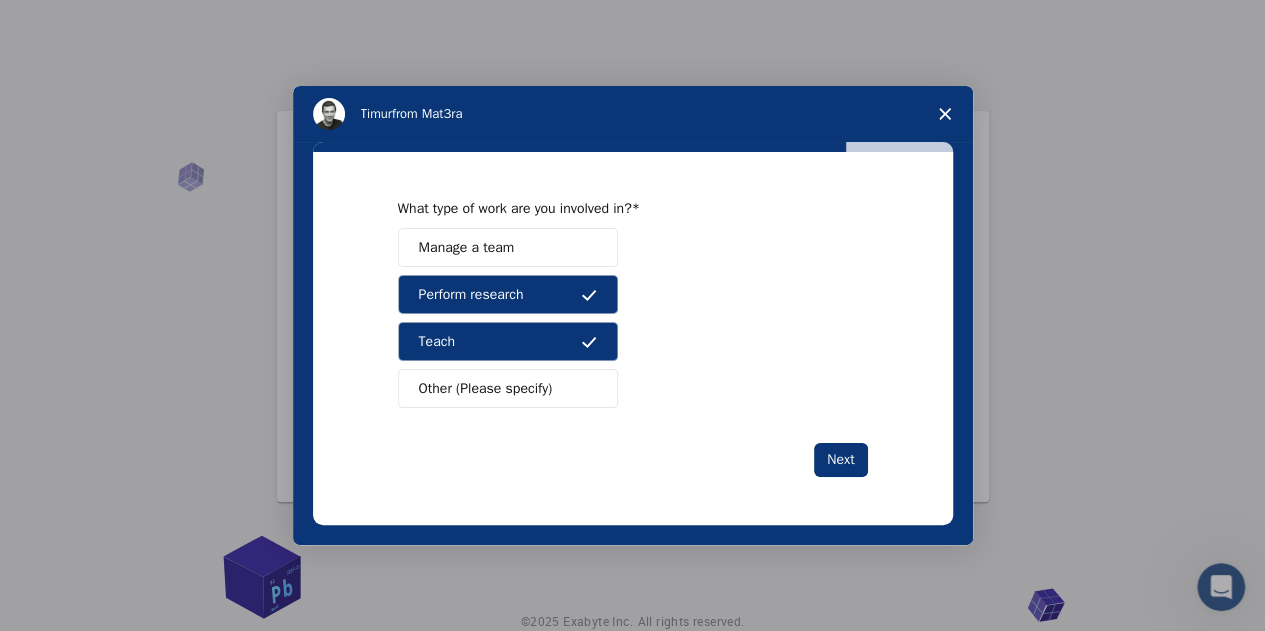 click on "Teach" at bounding box center (508, 341) 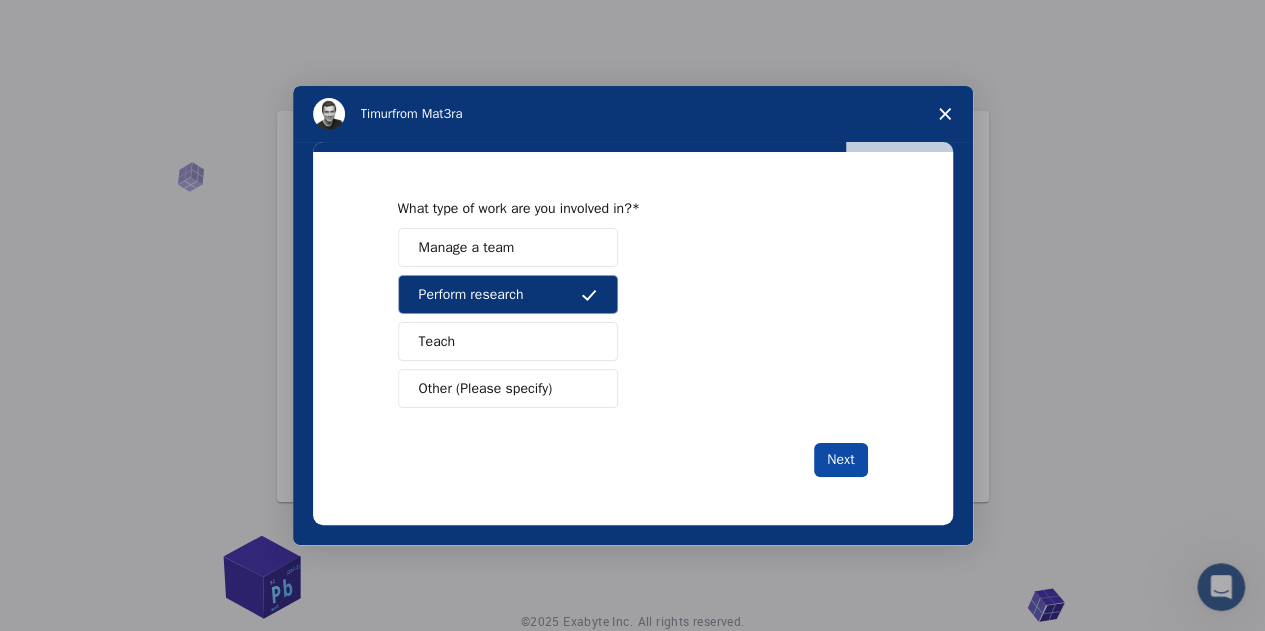 click on "Next" at bounding box center (840, 460) 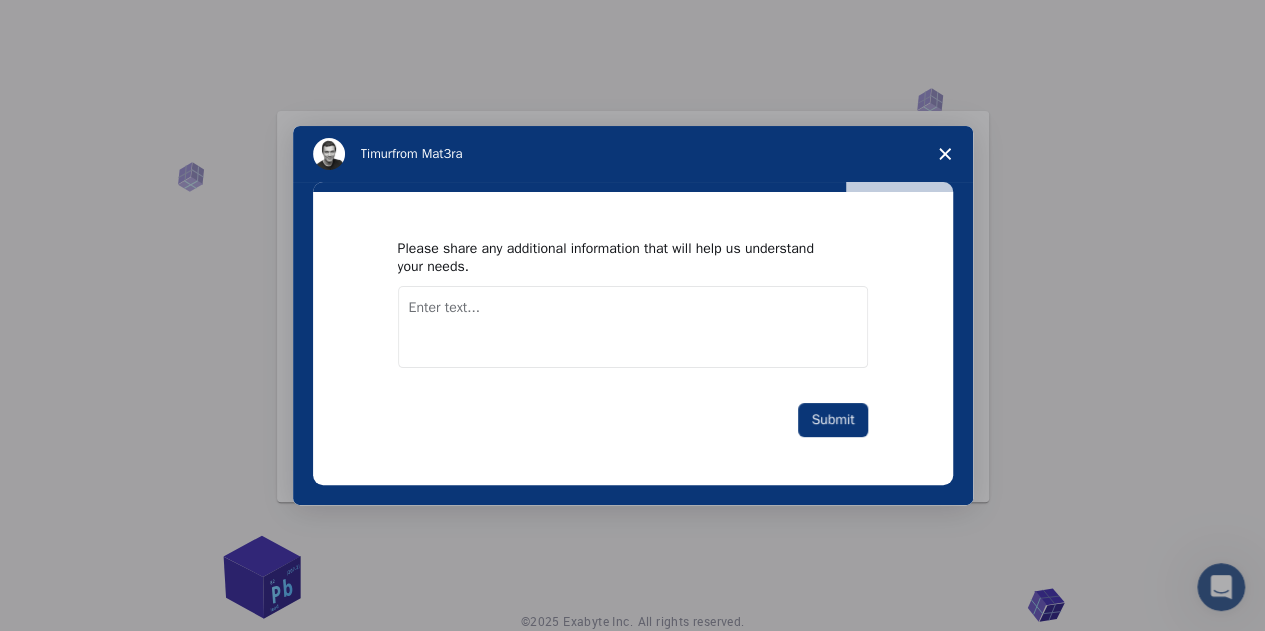 click at bounding box center (633, 327) 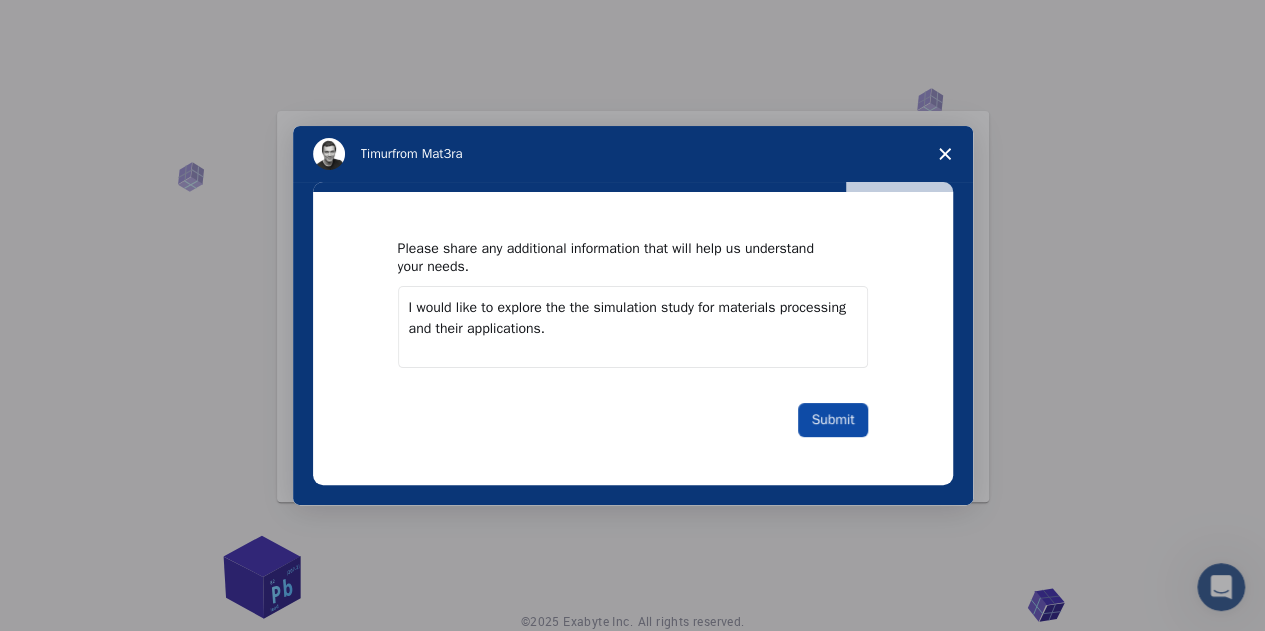 type on "I would like to explore the the simulation study for materials processing and their applications." 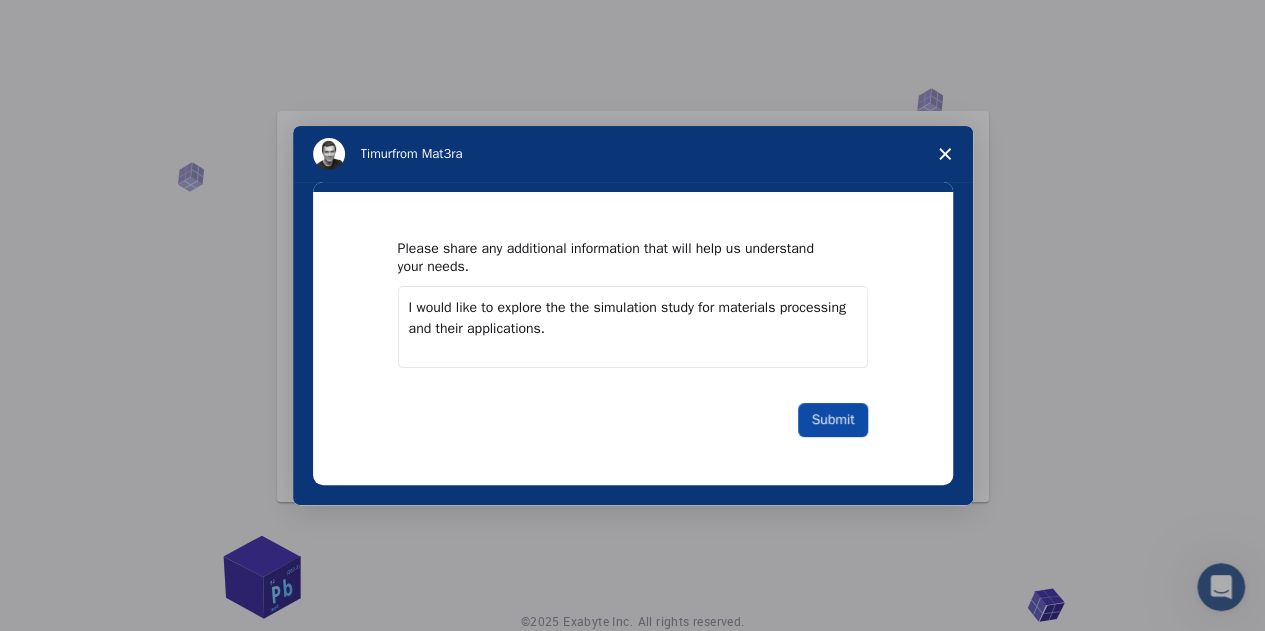 click on "Submit" at bounding box center (832, 420) 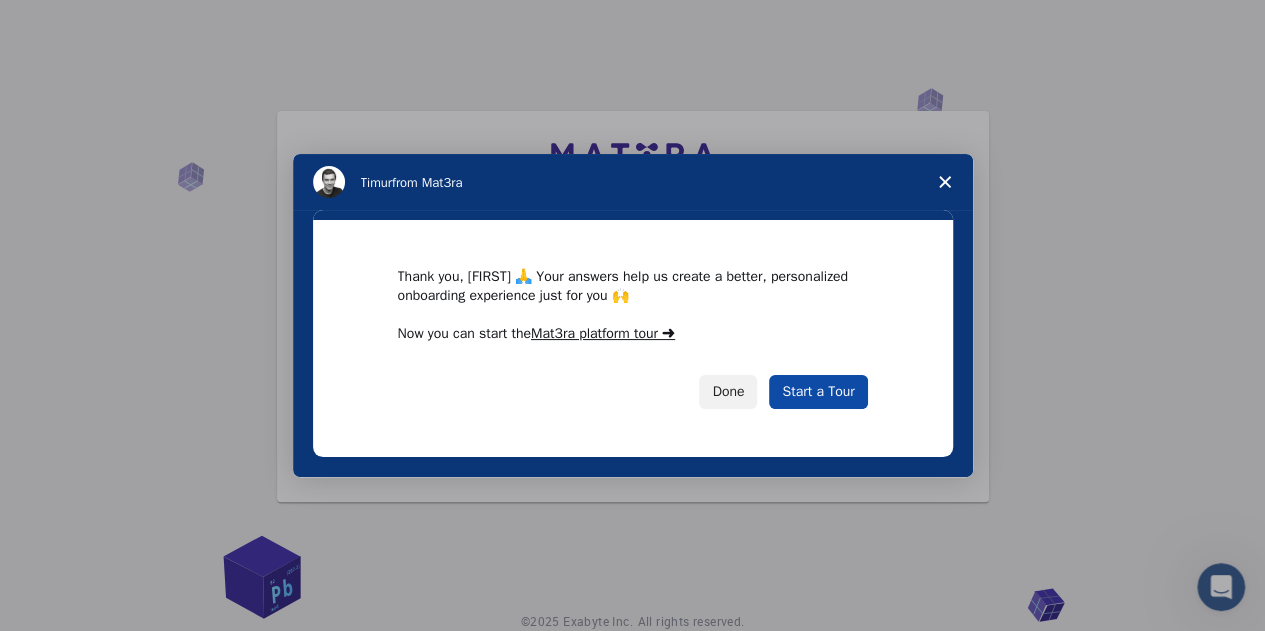 click on "Start a Tour" at bounding box center (818, 392) 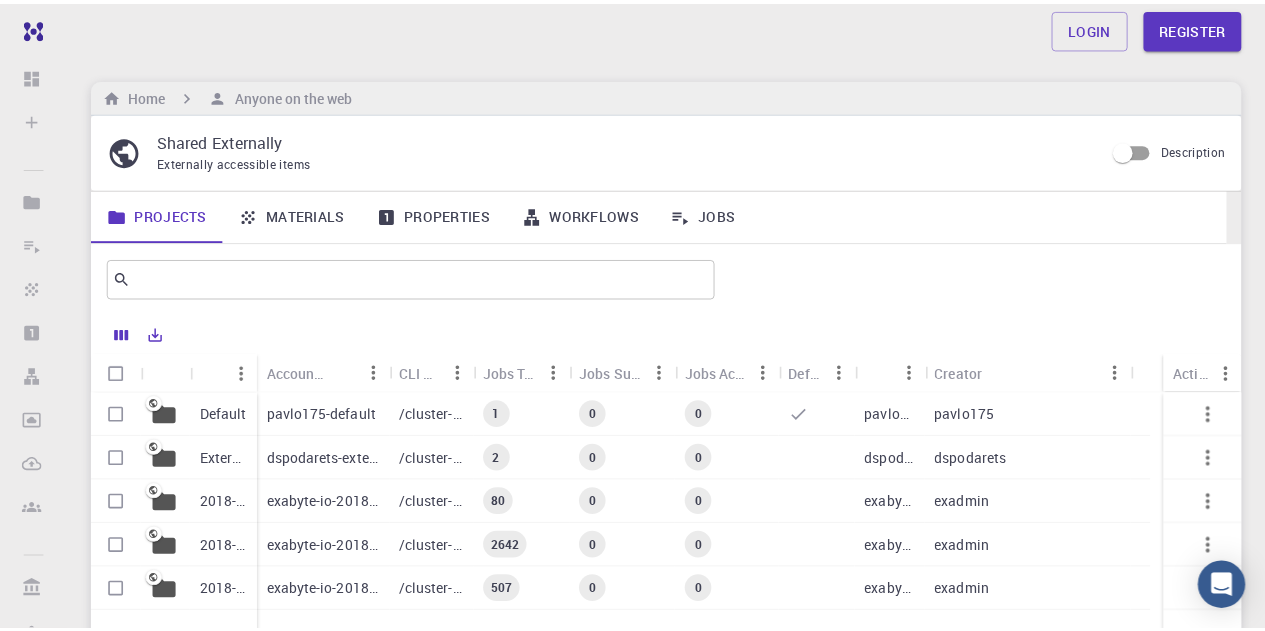 scroll, scrollTop: 0, scrollLeft: 0, axis: both 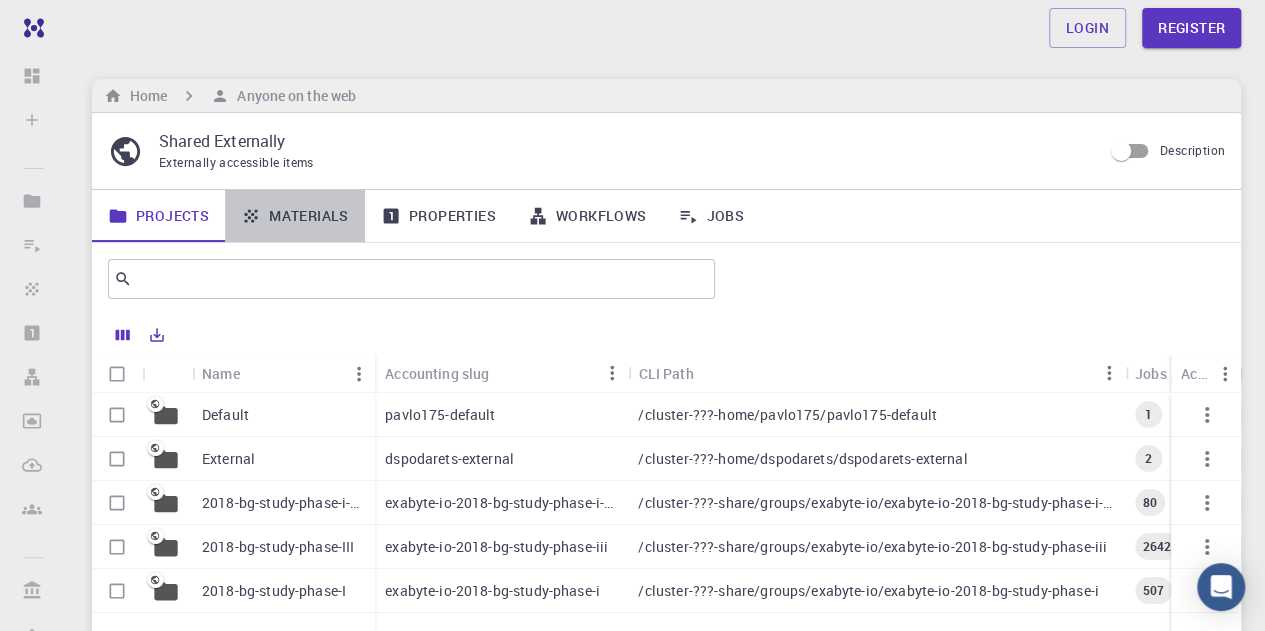 click on "Materials" at bounding box center (295, 216) 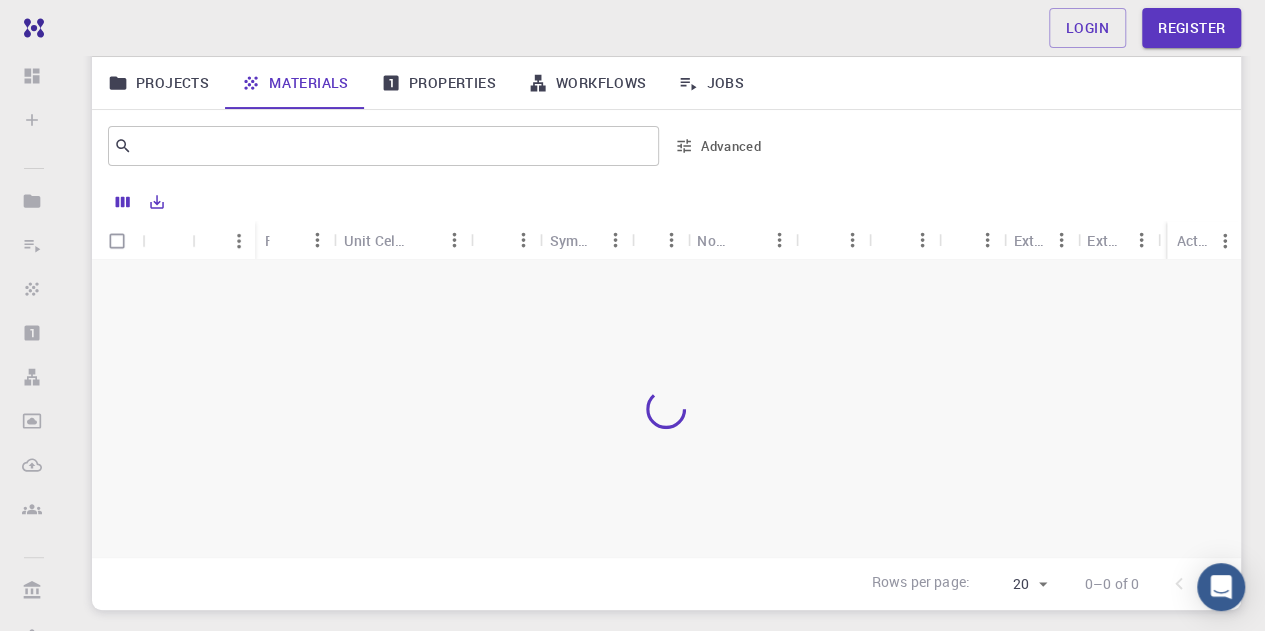 scroll, scrollTop: 132, scrollLeft: 0, axis: vertical 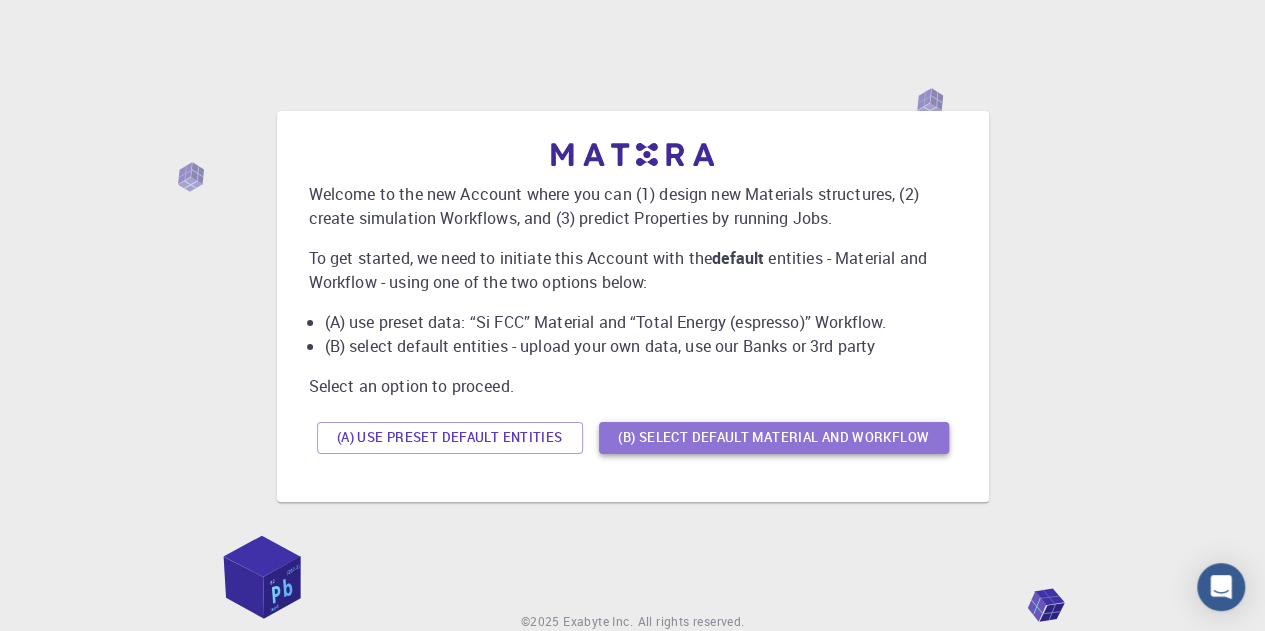click on "(B) Select default material and workflow" at bounding box center (774, 438) 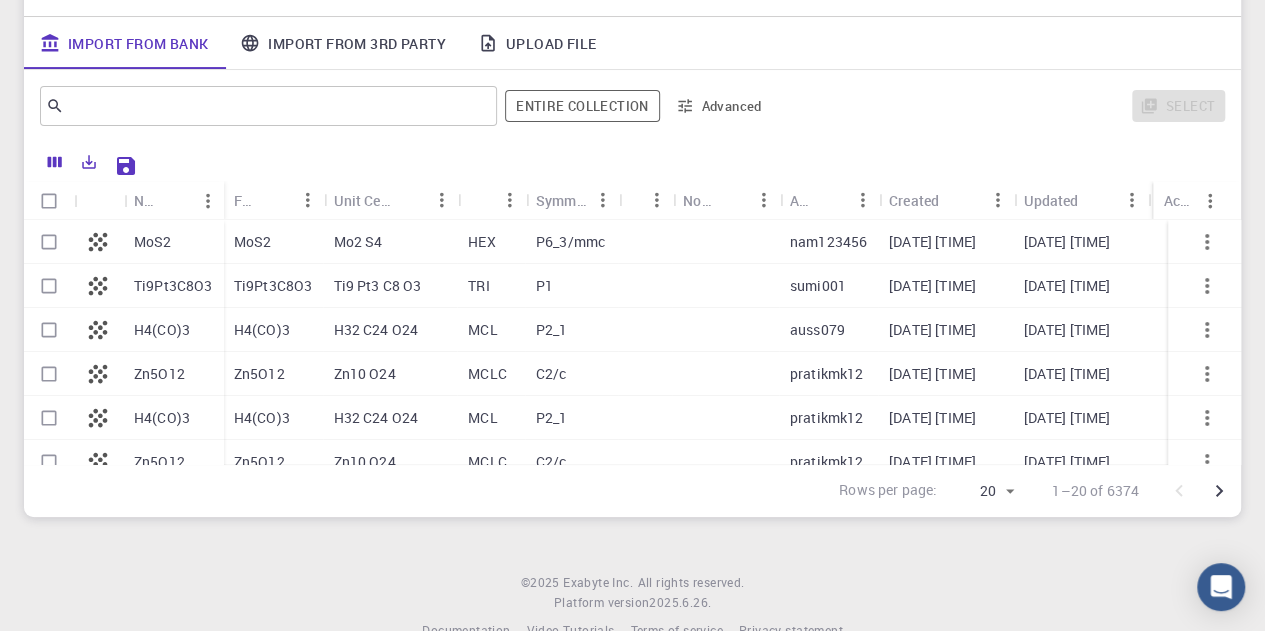 scroll, scrollTop: 236, scrollLeft: 0, axis: vertical 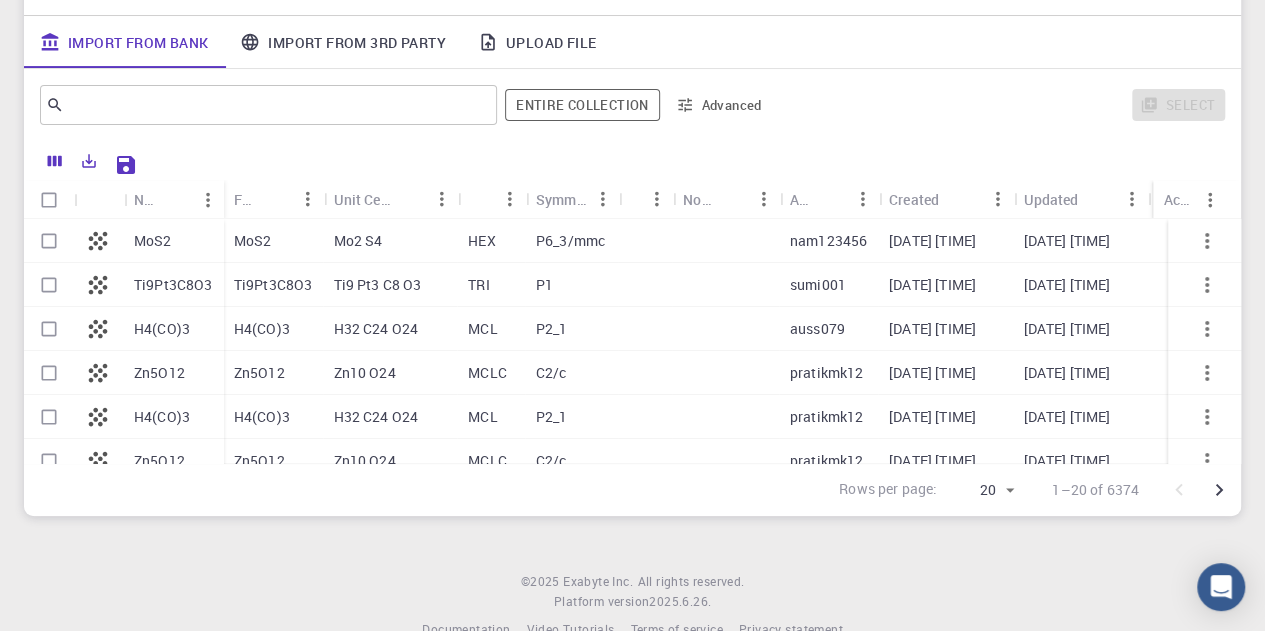click on "MoS2" at bounding box center (153, 241) 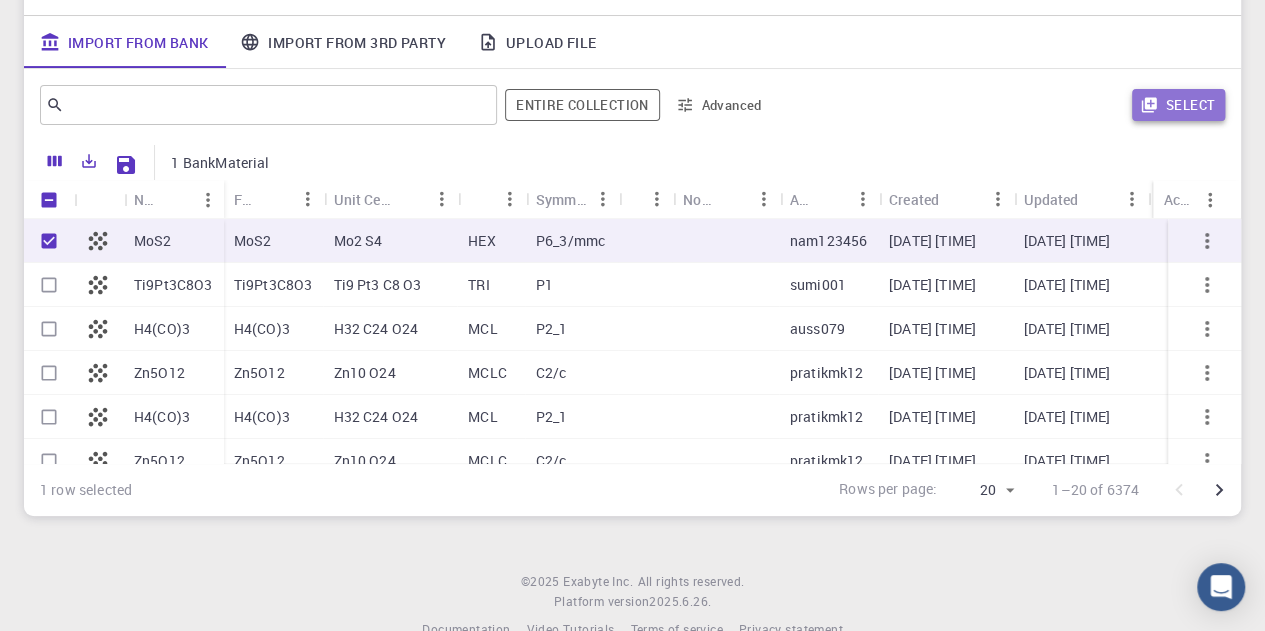 click on "Select" at bounding box center (1178, 105) 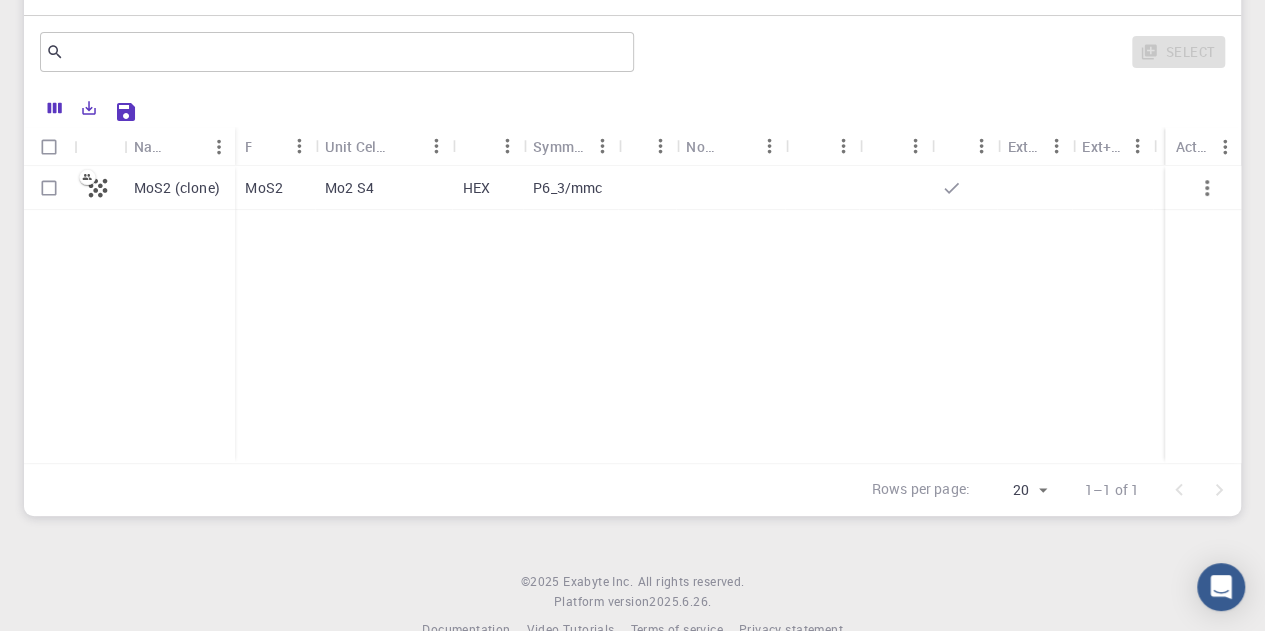 click on "Mo2 S4" at bounding box center (349, 188) 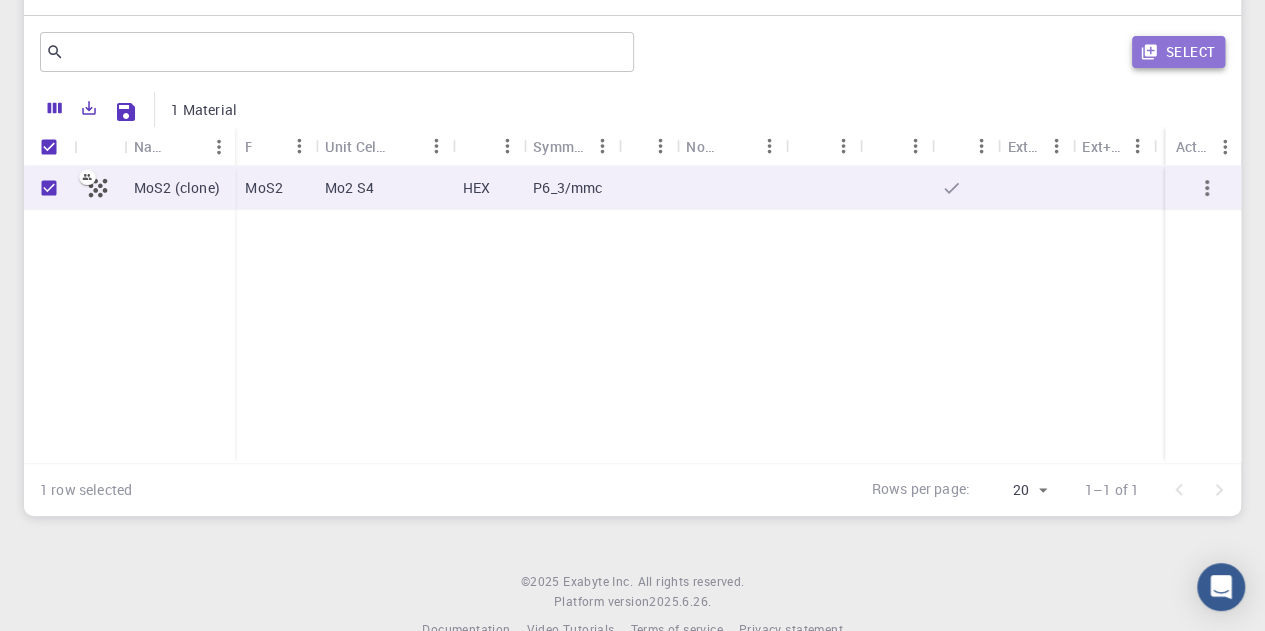 click on "Select" at bounding box center (1178, 52) 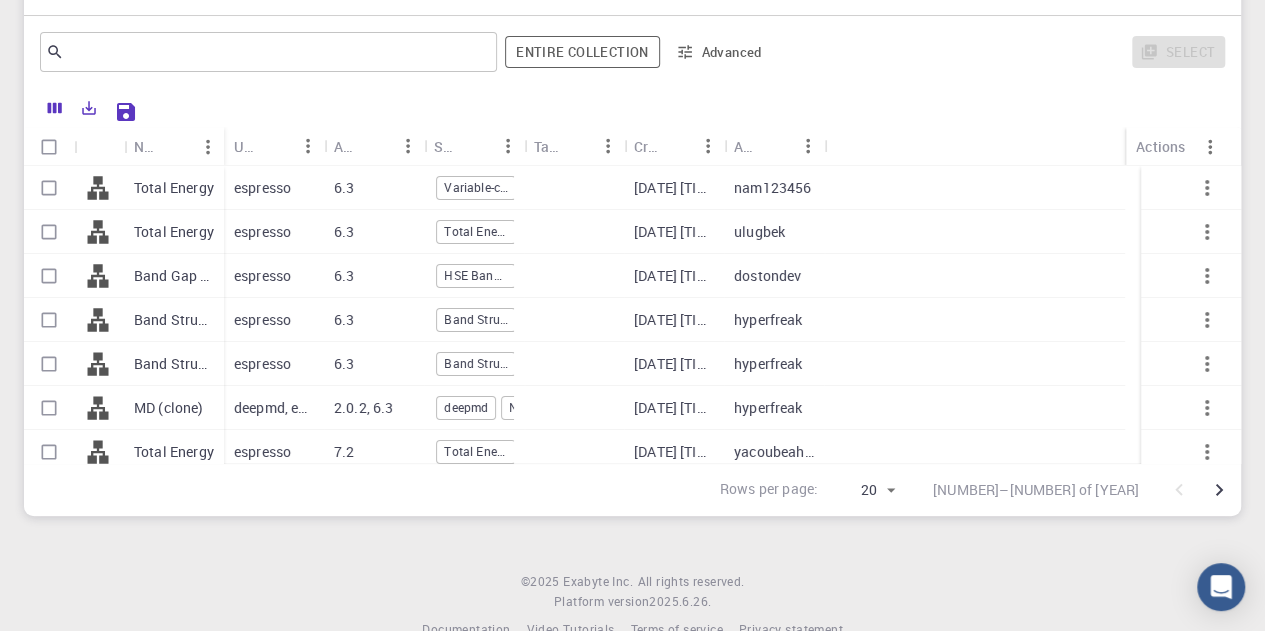 click on "Total Energy" at bounding box center [174, 188] 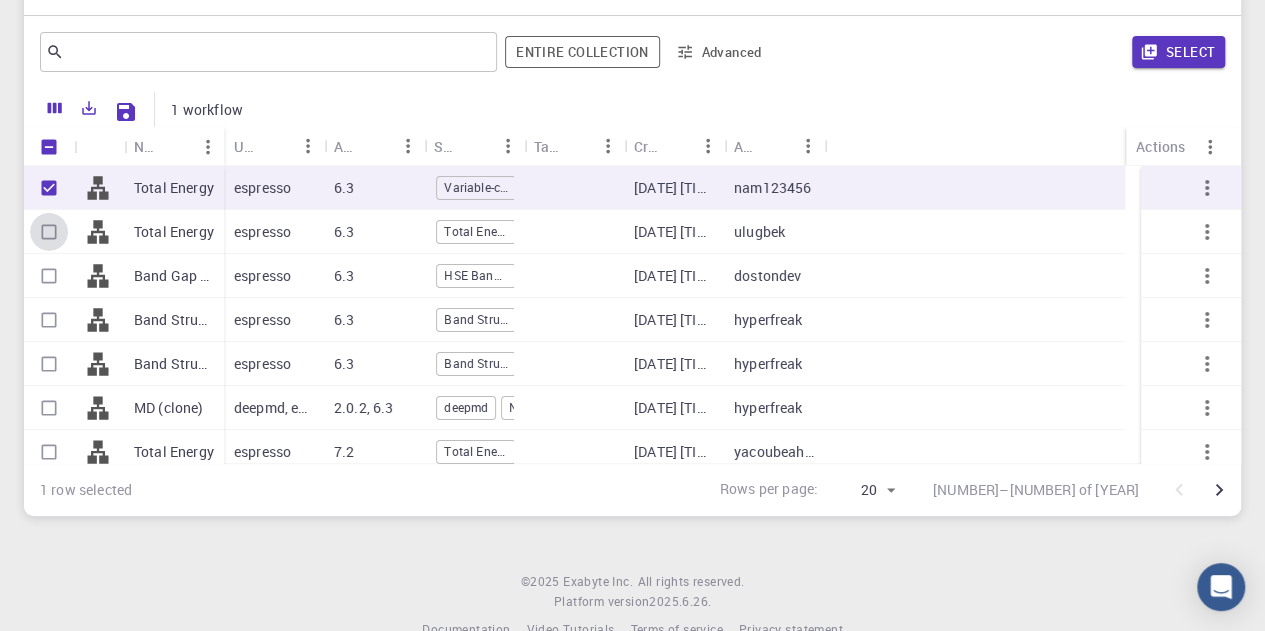 click at bounding box center [49, 232] 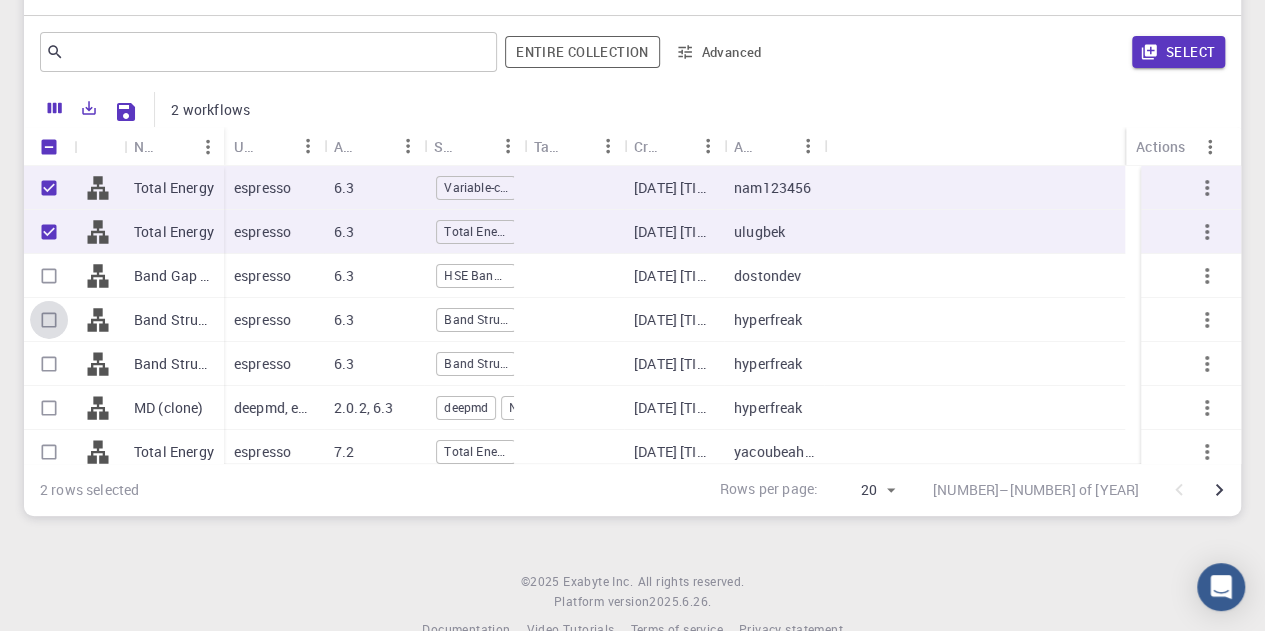 click at bounding box center [49, 320] 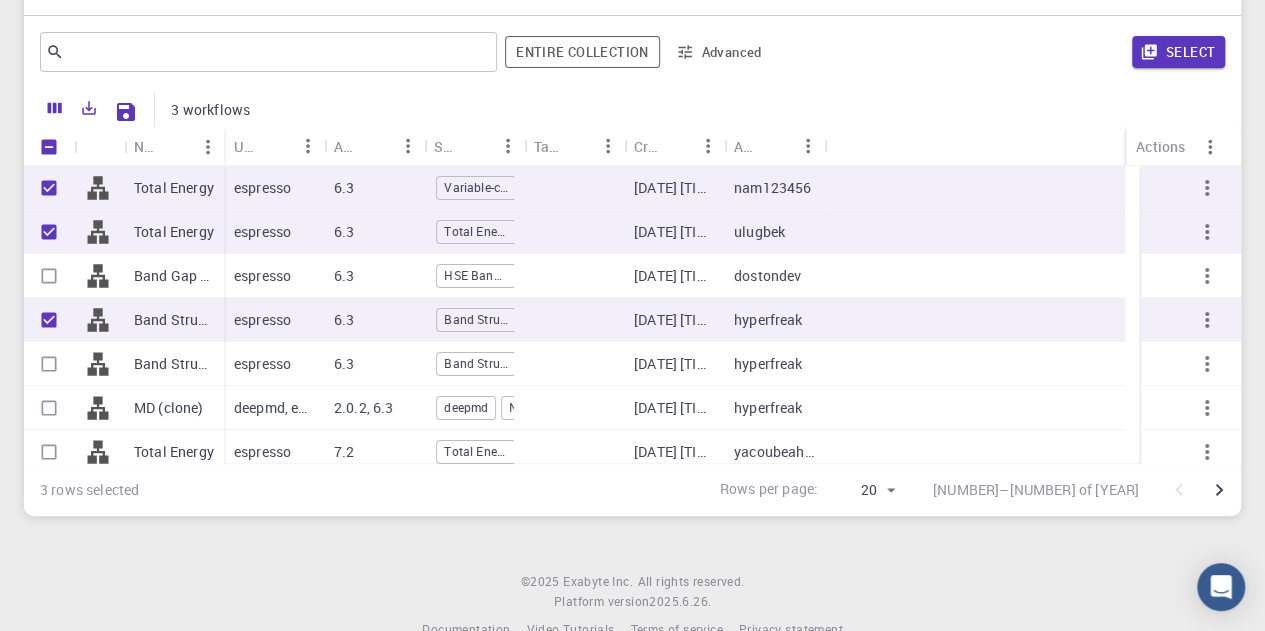 click at bounding box center (49, 408) 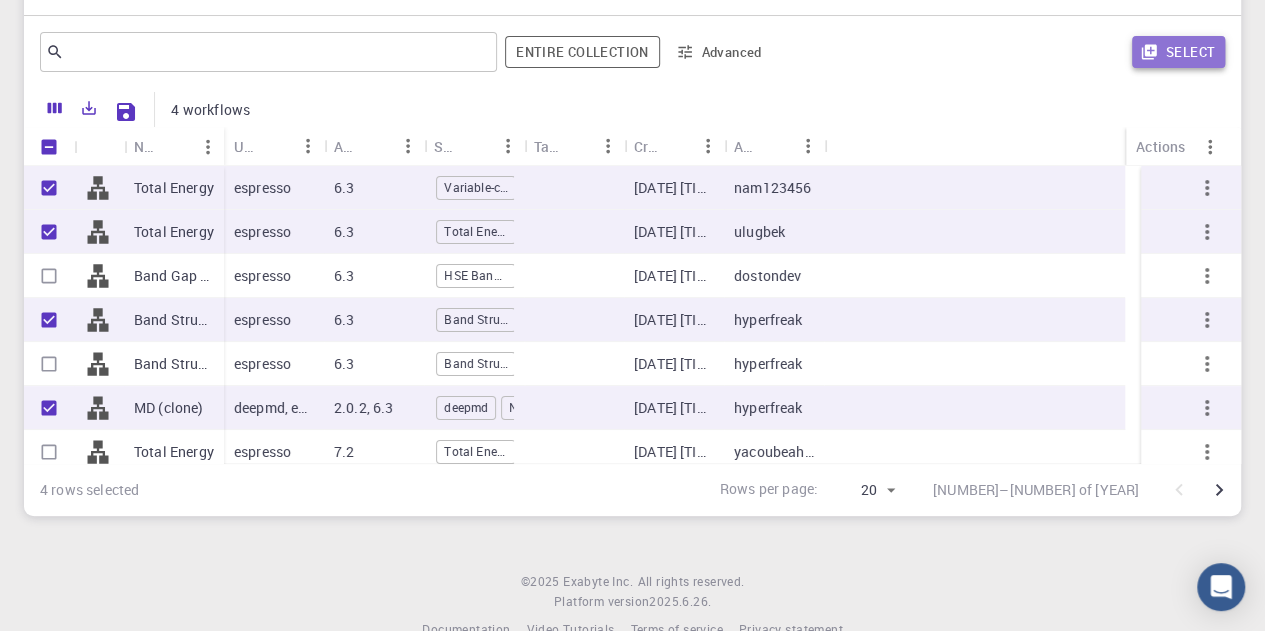 click on "Select" at bounding box center [1178, 52] 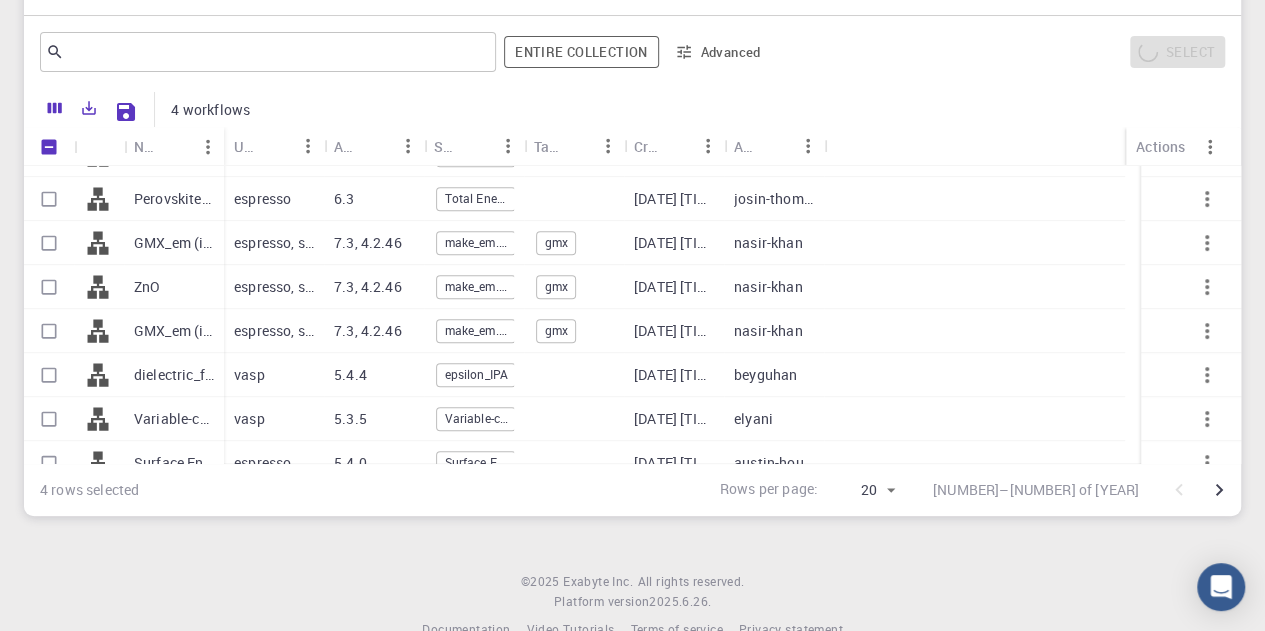 scroll, scrollTop: 582, scrollLeft: 0, axis: vertical 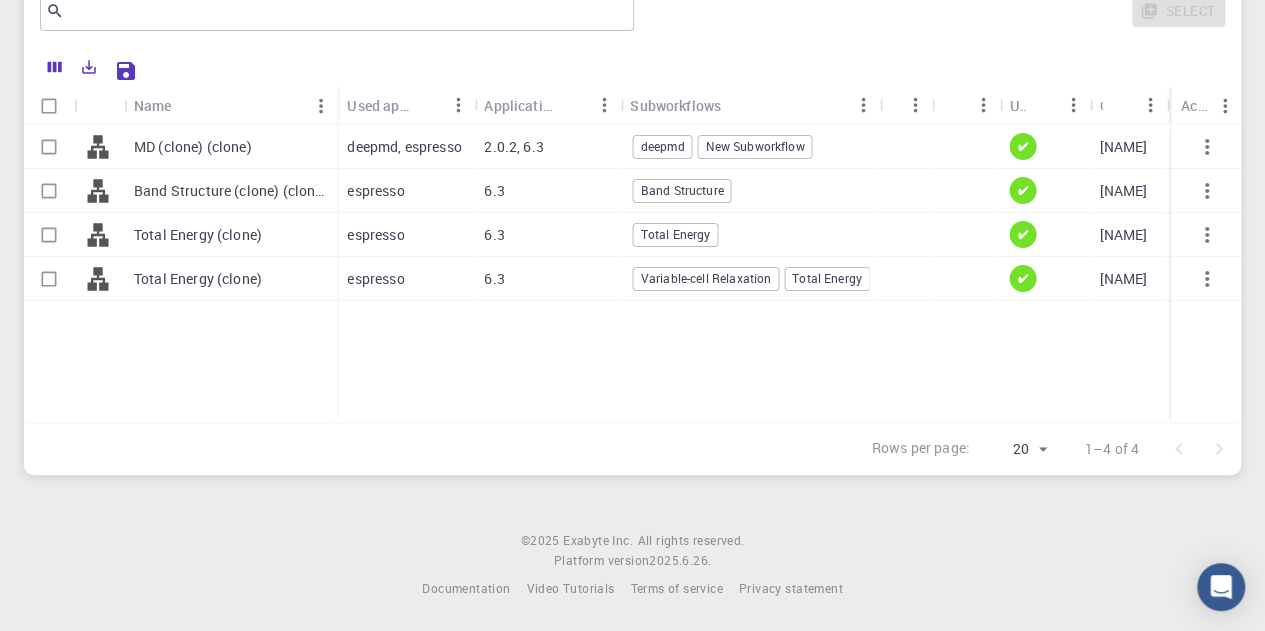 click on "Total Energy" at bounding box center (676, 234) 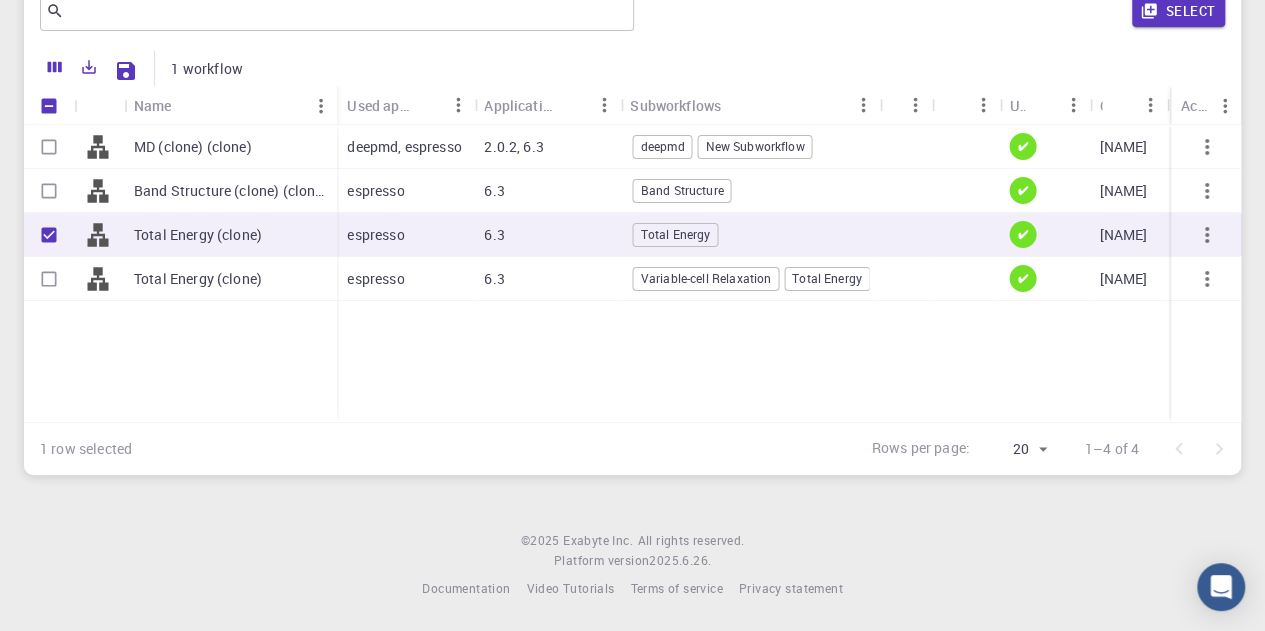 click on "Total Energy" at bounding box center [676, 234] 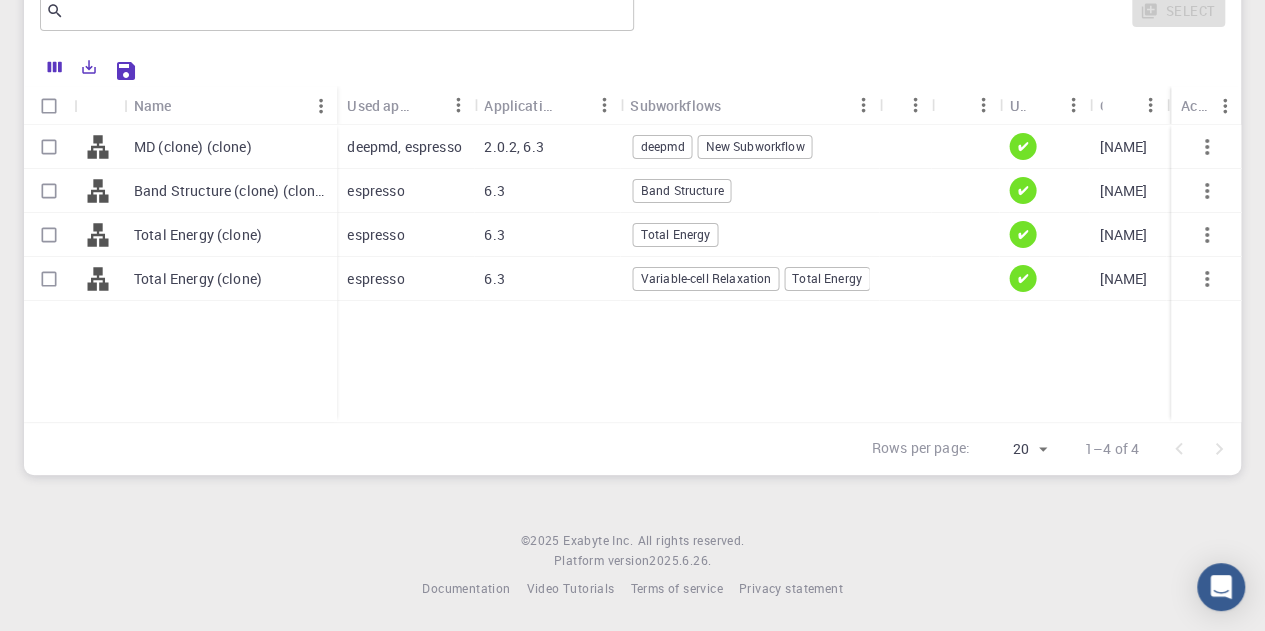 click on "Band Structure" at bounding box center (682, 190) 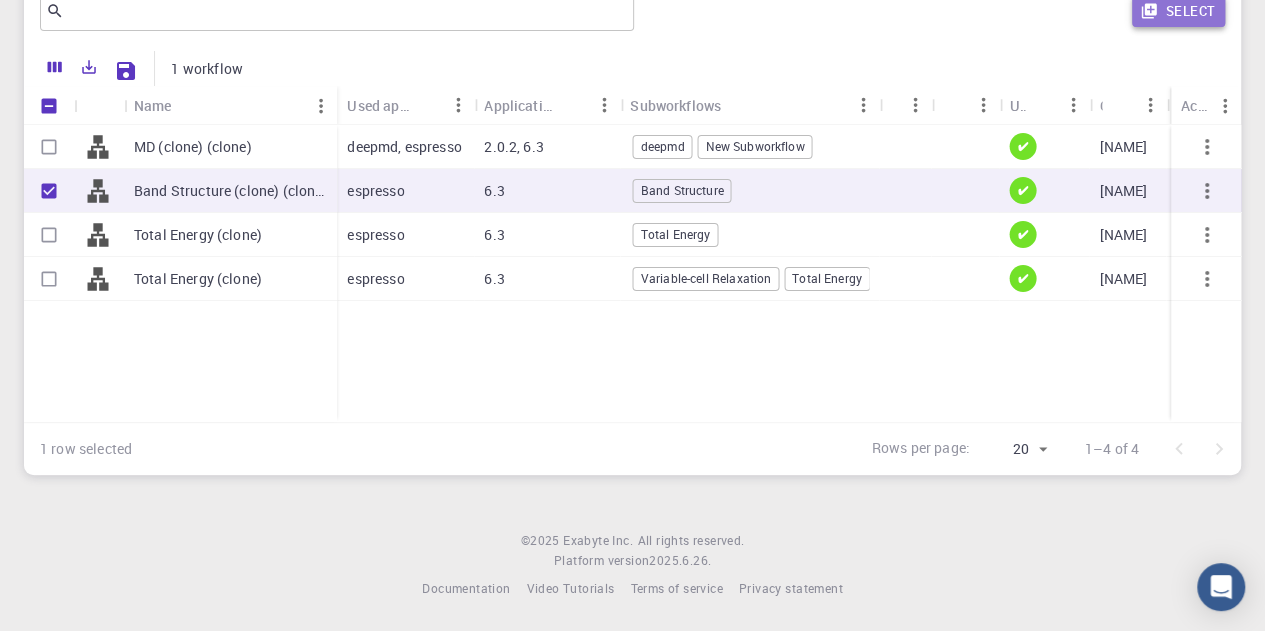 click on "Select" at bounding box center [1178, 11] 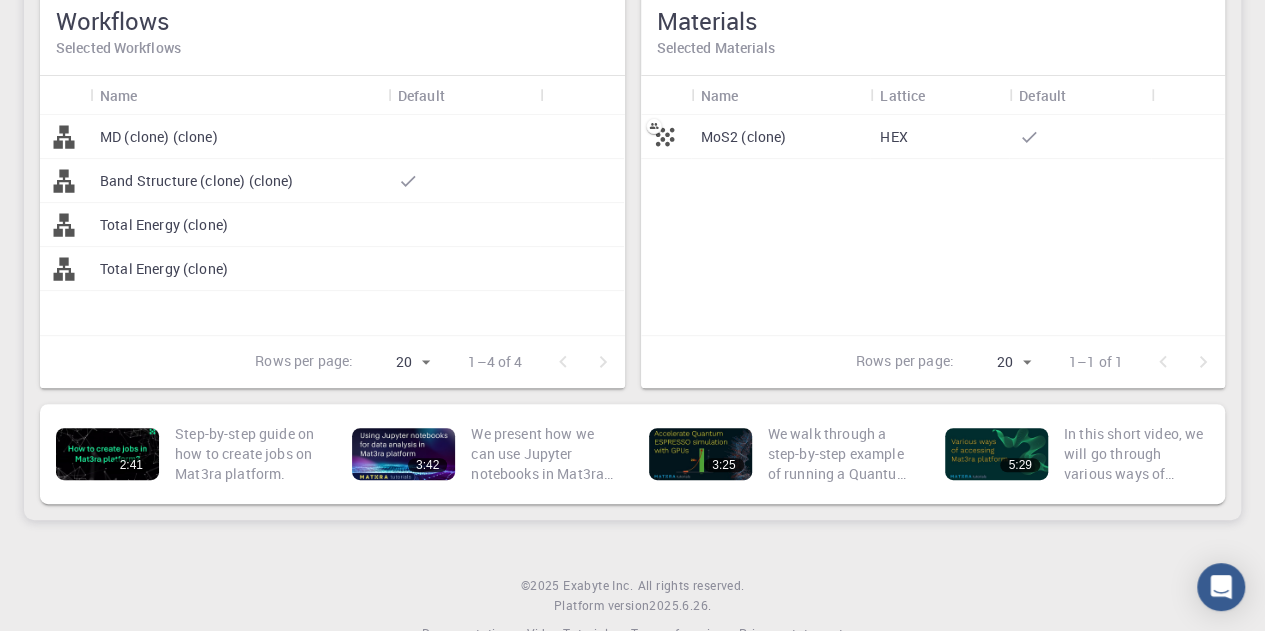 click on "MoS2 (clone)" at bounding box center [781, 137] 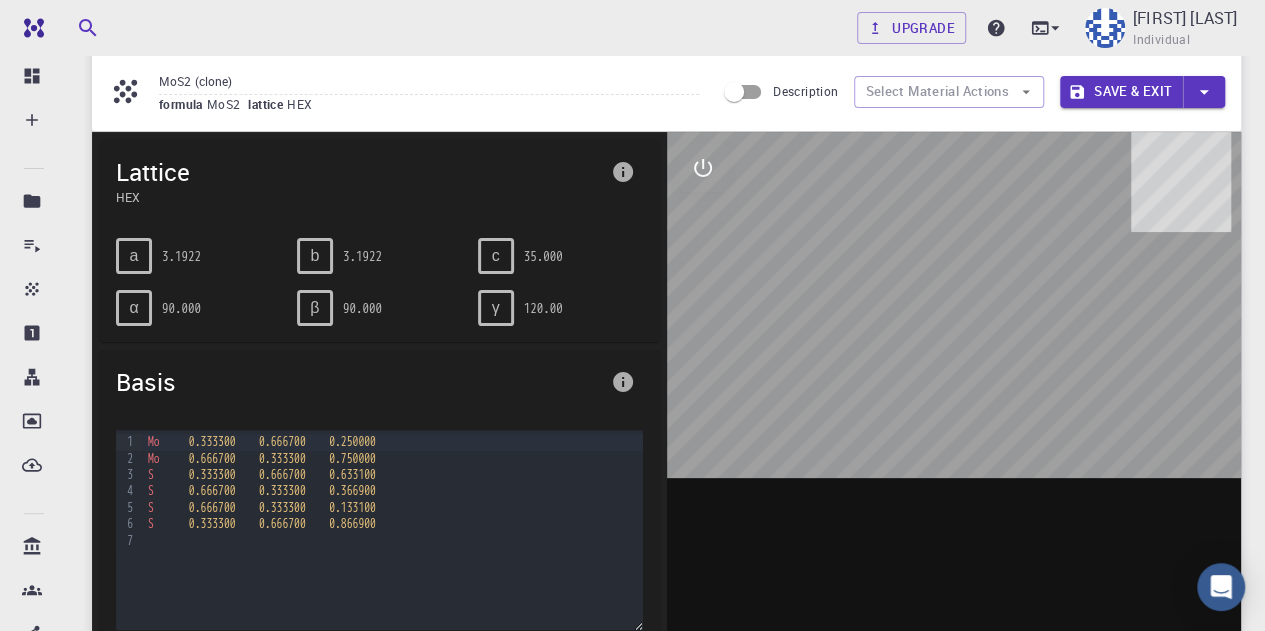 scroll, scrollTop: 62, scrollLeft: 0, axis: vertical 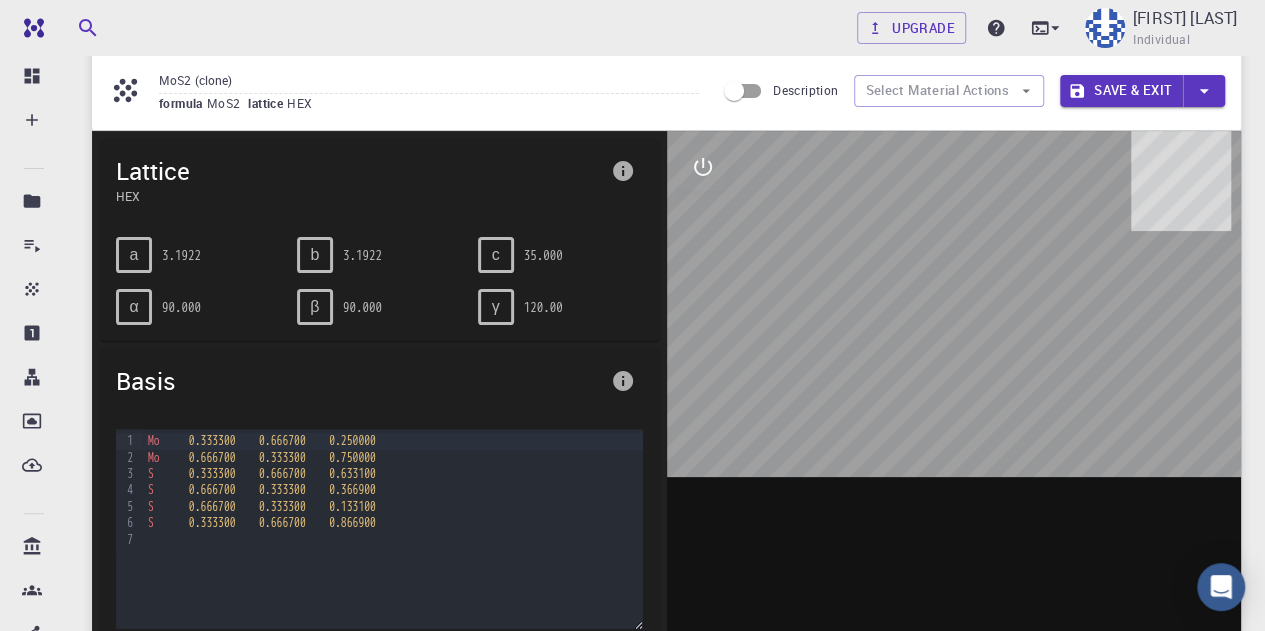drag, startPoint x: 947, startPoint y: 267, endPoint x: 892, endPoint y: 304, distance: 66.287254 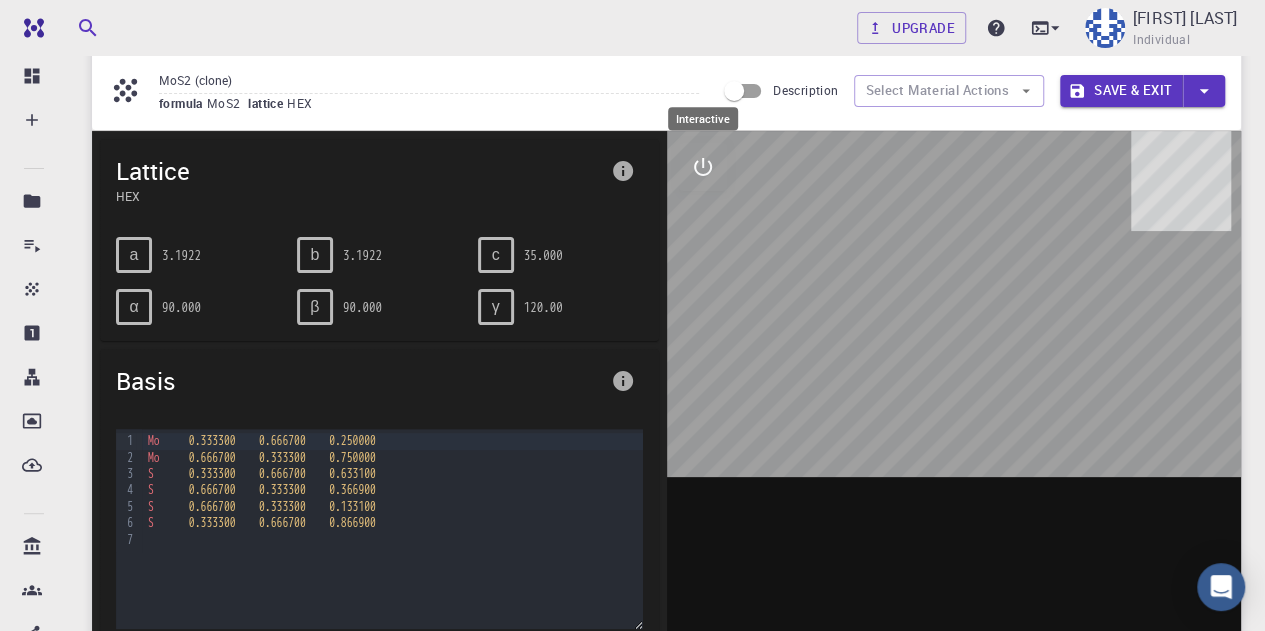 click 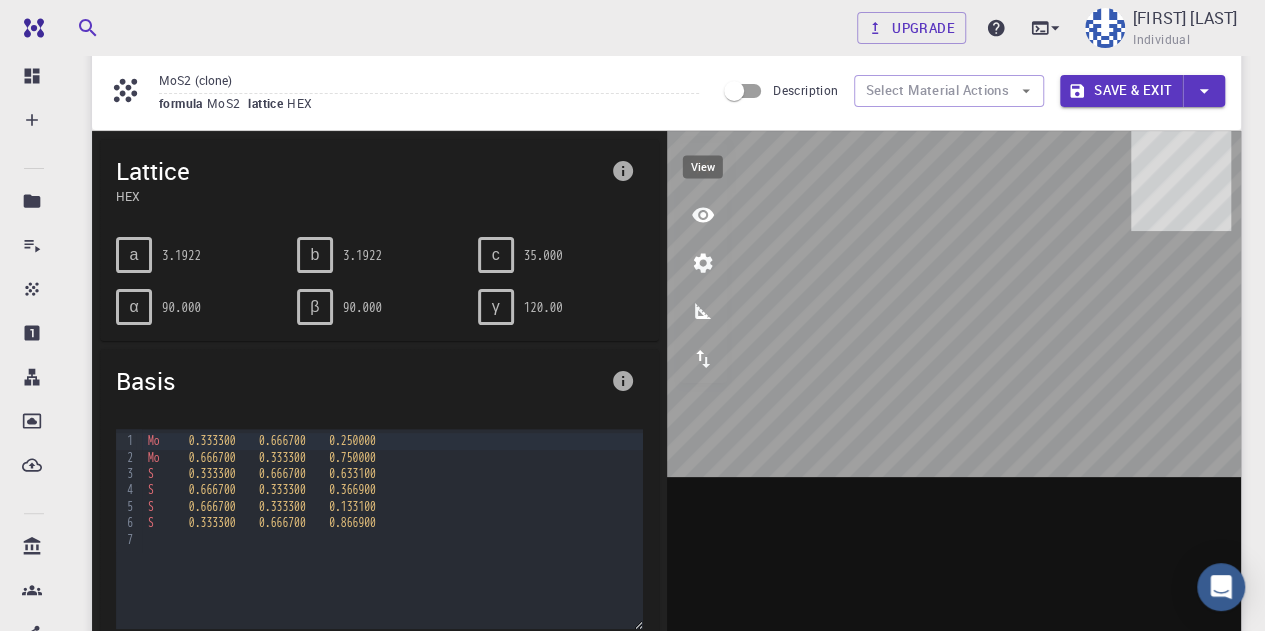 click 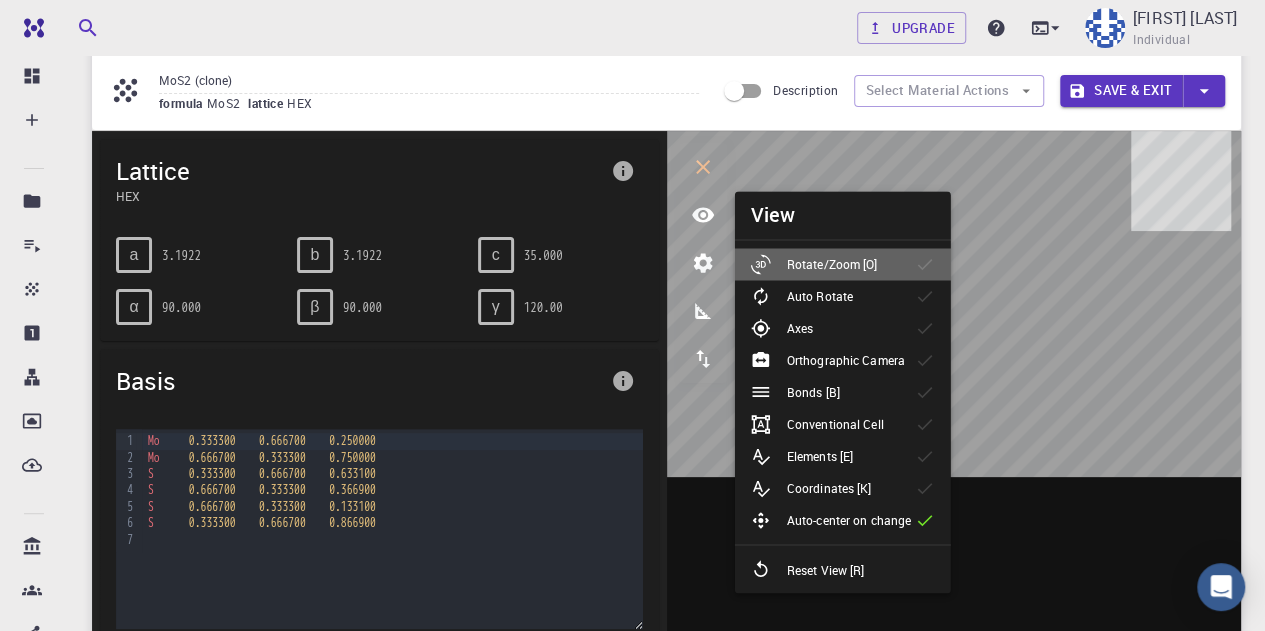 click on "Rotate/Zoom [O]" at bounding box center [832, 264] 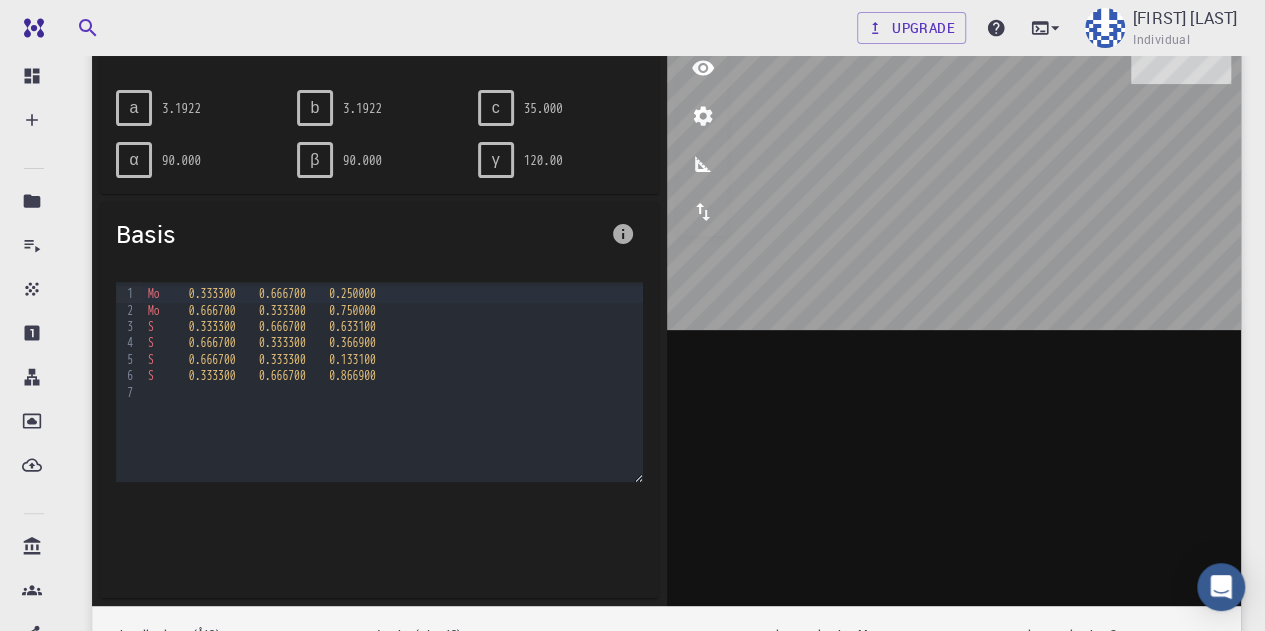 scroll, scrollTop: 213, scrollLeft: 0, axis: vertical 